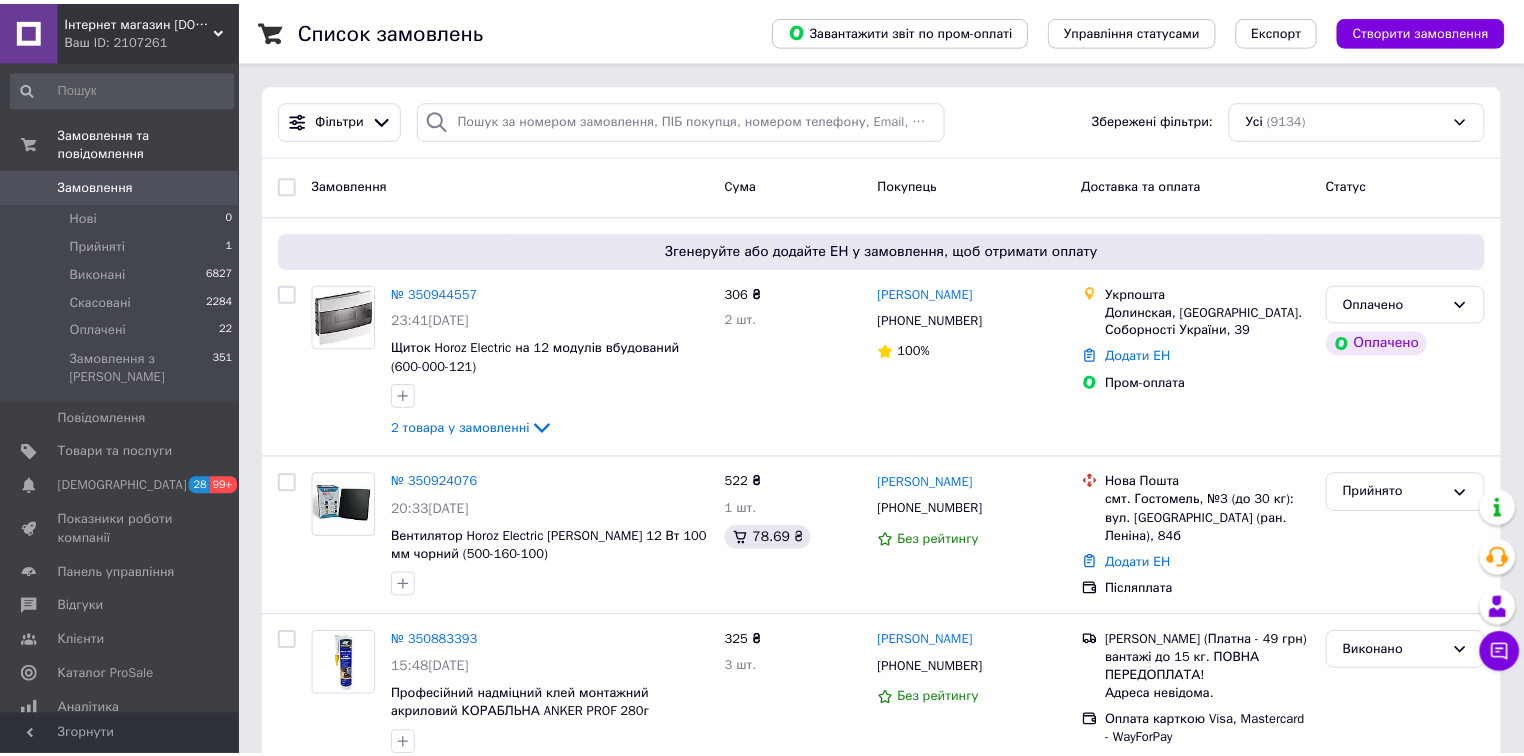 scroll, scrollTop: 0, scrollLeft: 0, axis: both 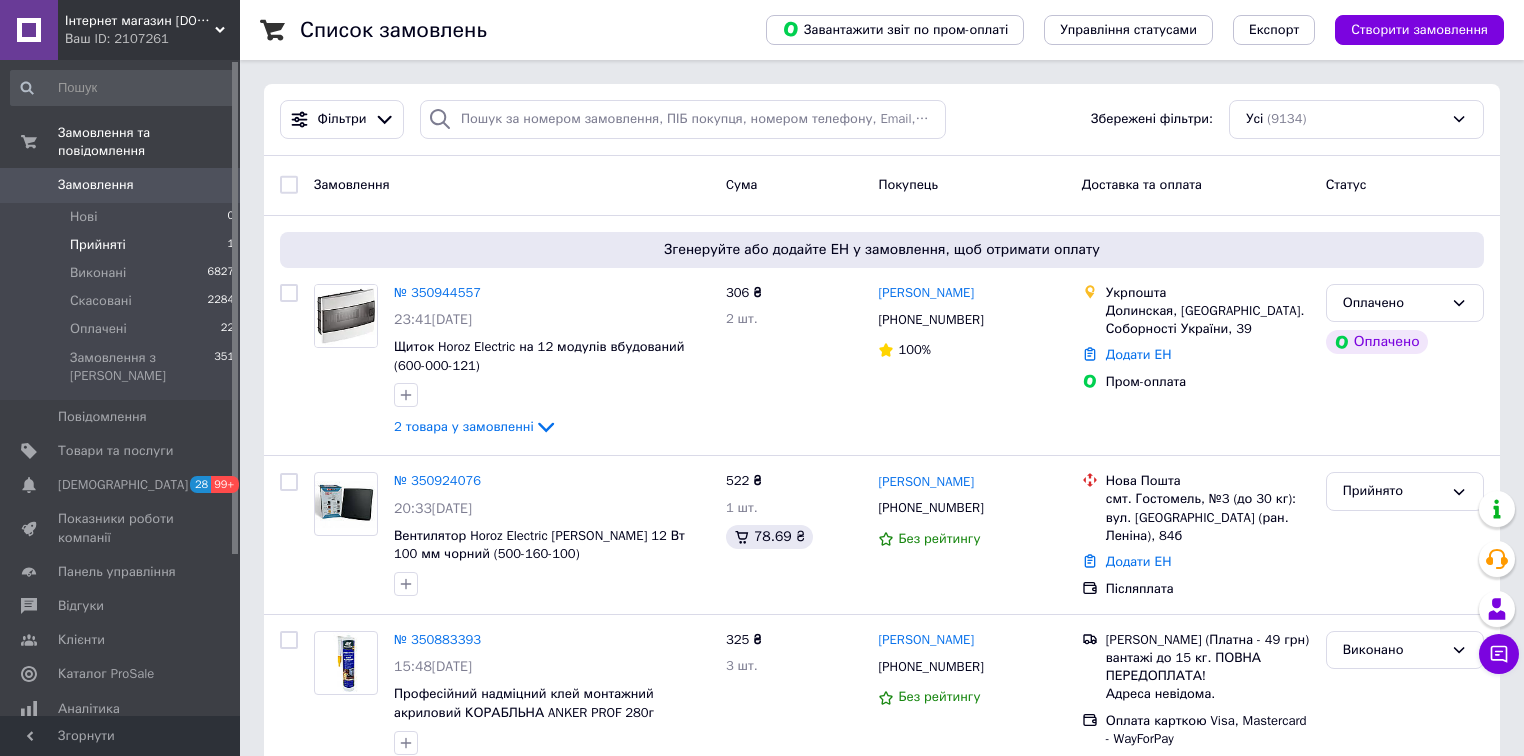 click on "Прийняті" at bounding box center (98, 245) 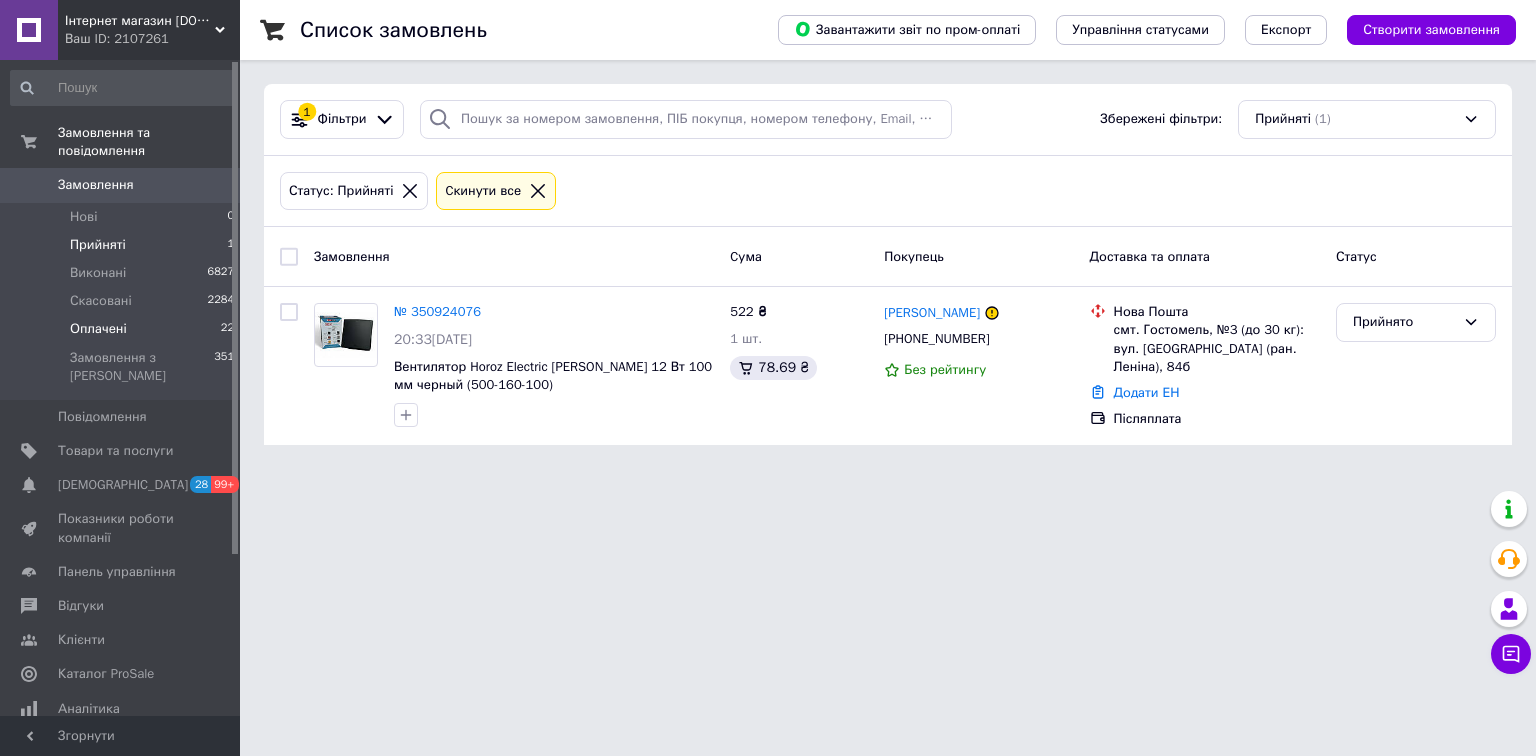 click on "Оплачені" at bounding box center (98, 329) 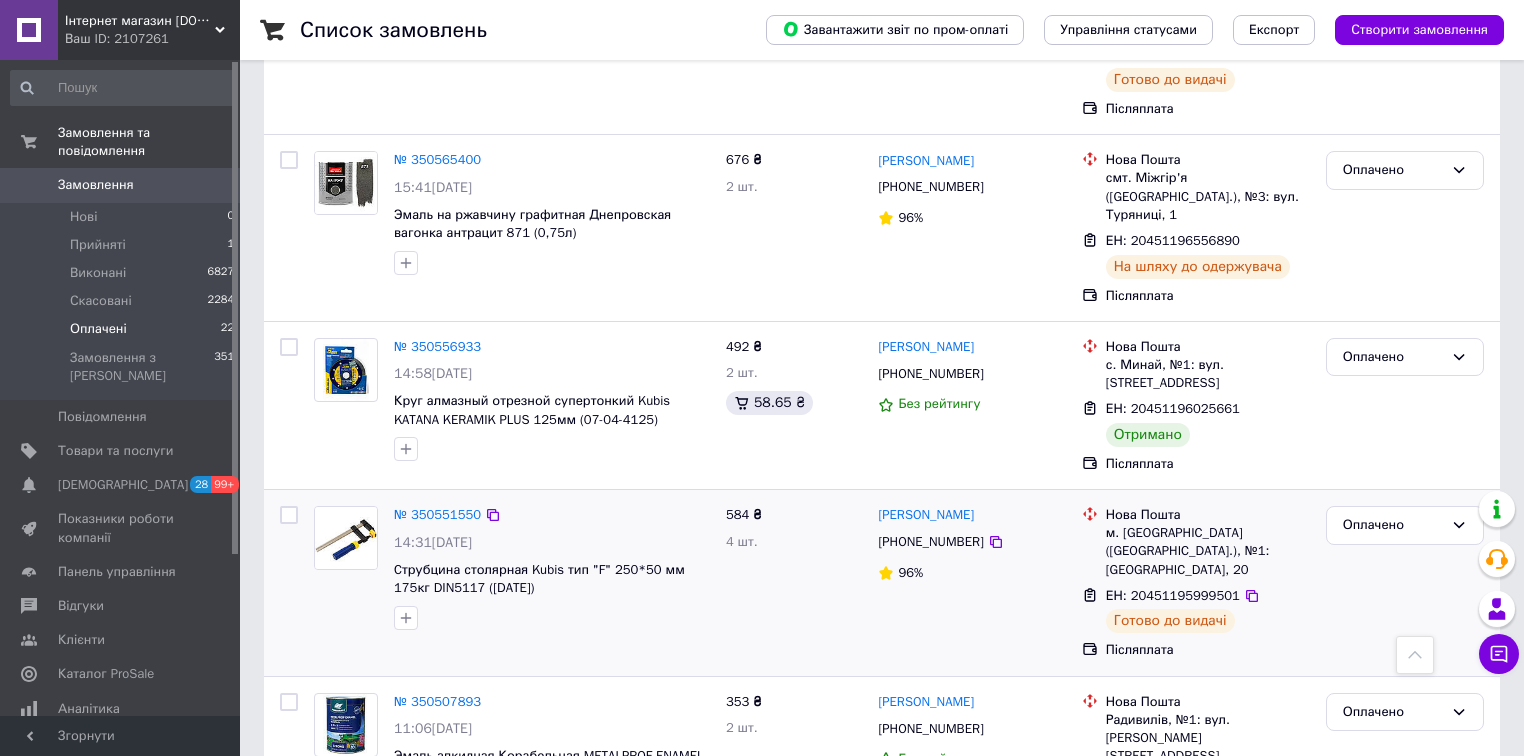 scroll, scrollTop: 2800, scrollLeft: 0, axis: vertical 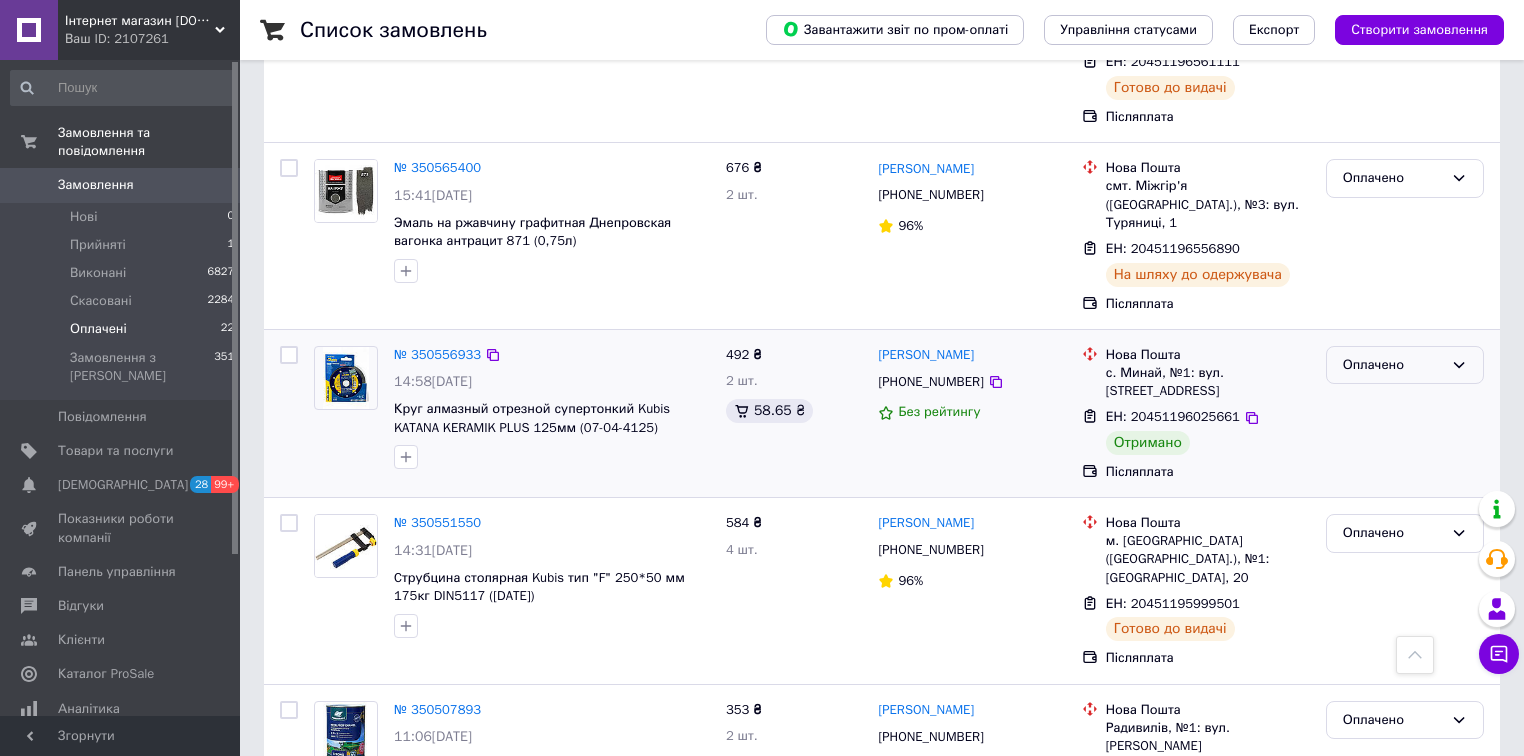 click on "Оплачено" at bounding box center (1393, 365) 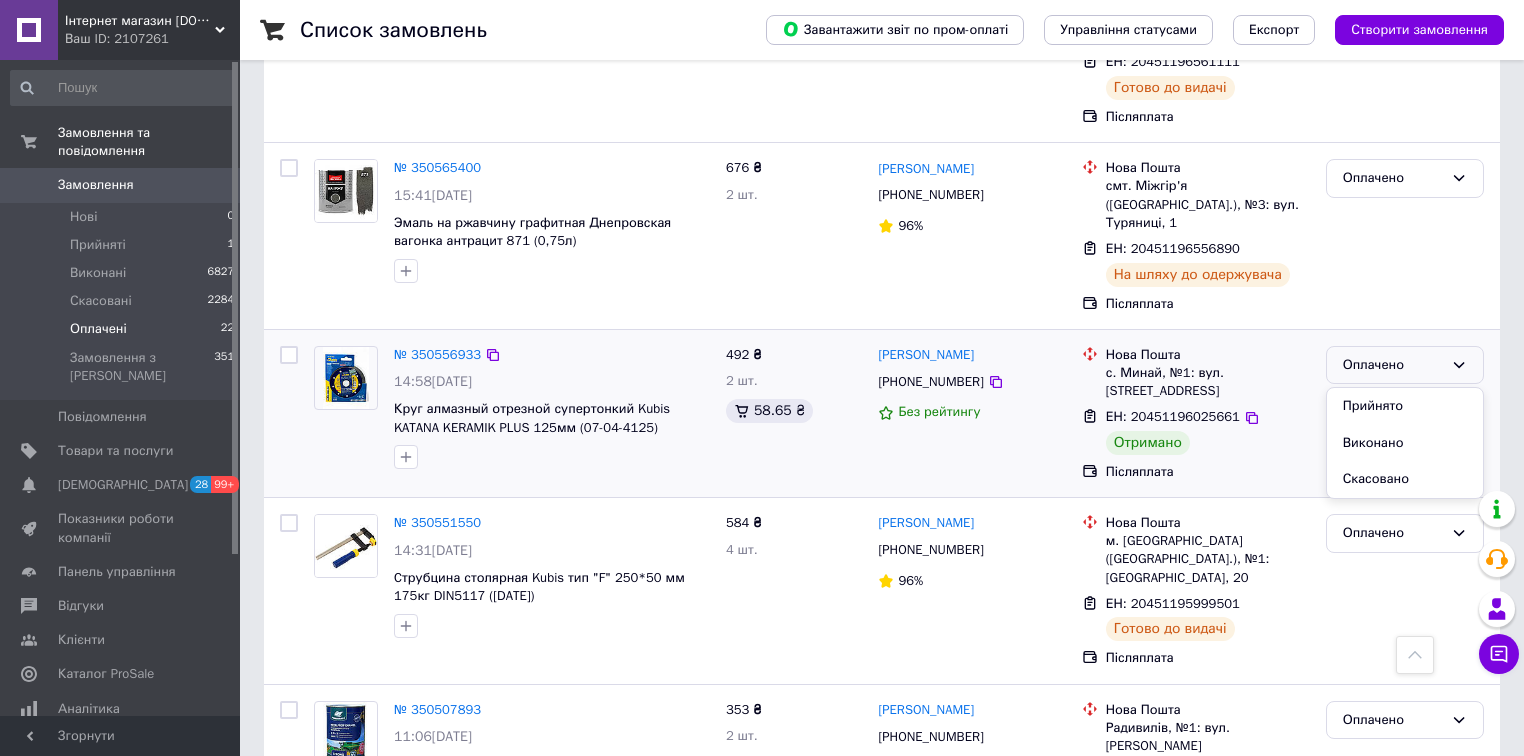 click on "Виконано" at bounding box center [1405, 443] 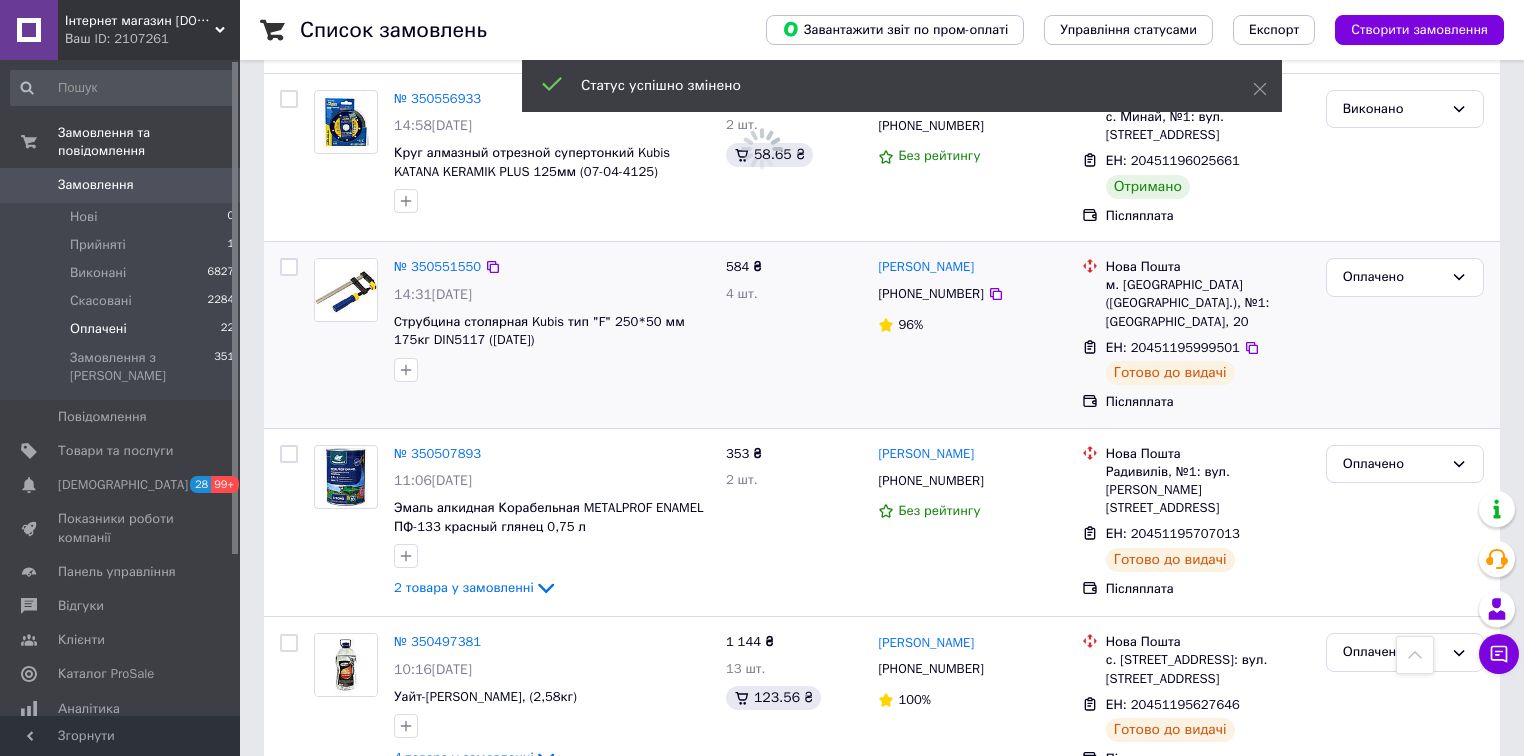 scroll, scrollTop: 3209, scrollLeft: 0, axis: vertical 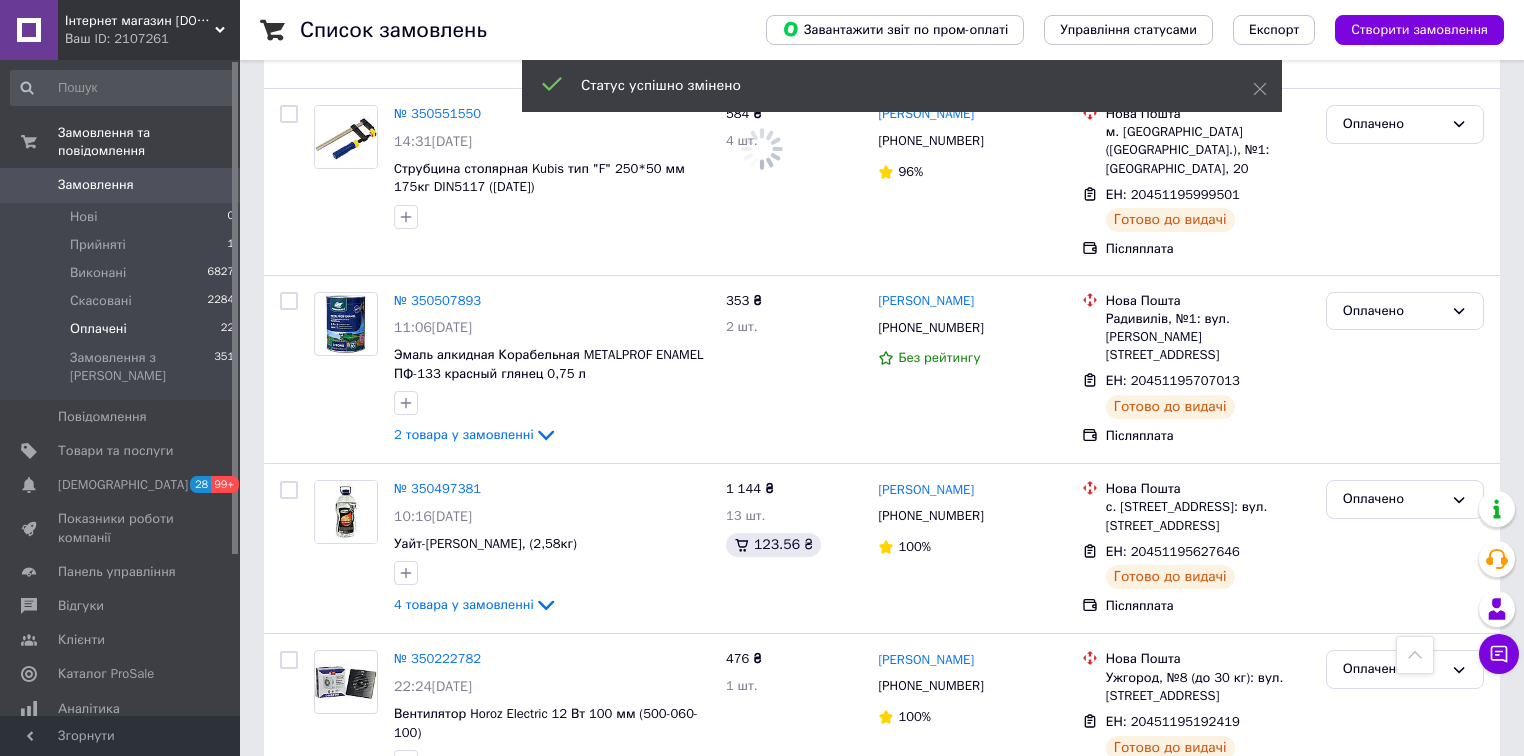 click on "2" at bounding box center [327, 847] 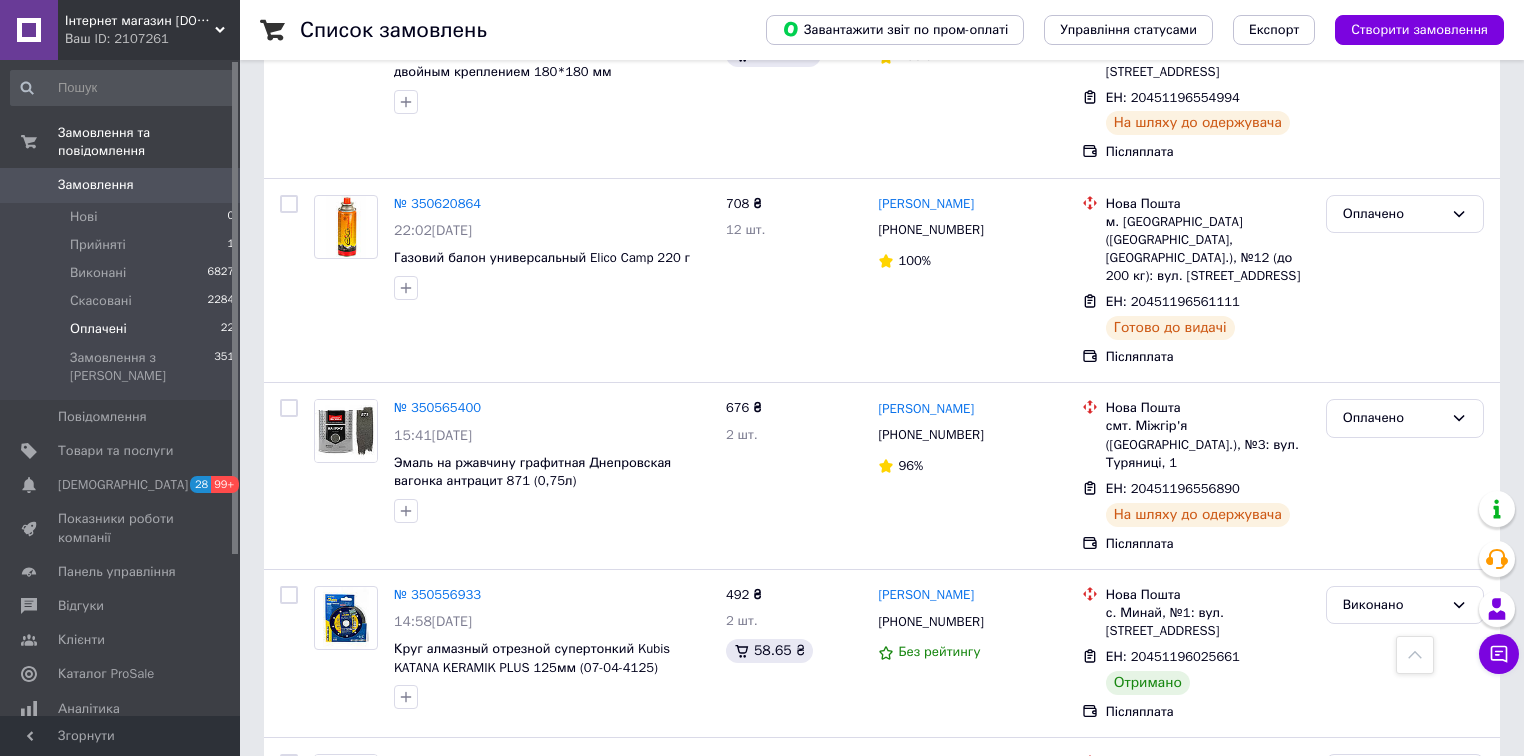scroll, scrollTop: 3209, scrollLeft: 0, axis: vertical 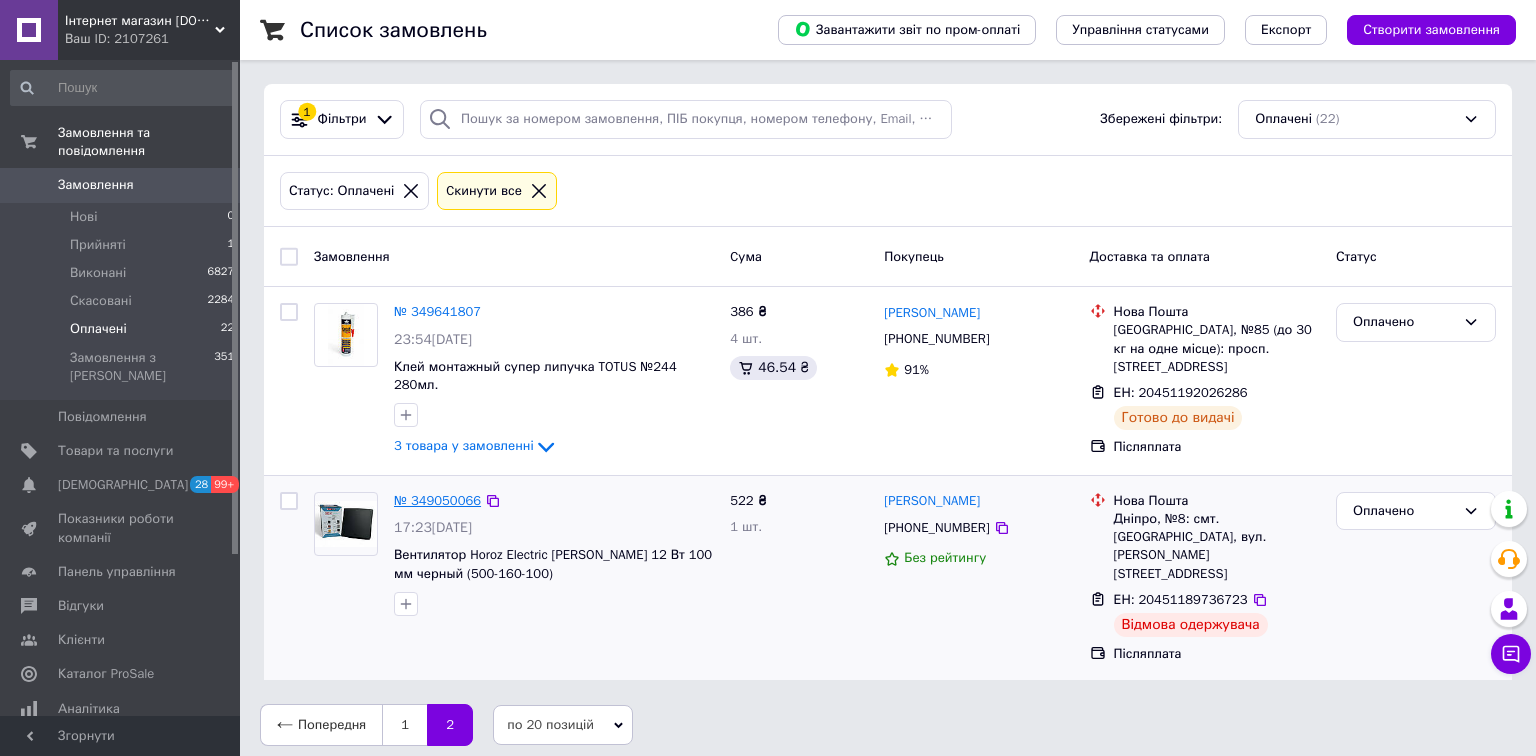 click on "№ 349050066" at bounding box center (437, 500) 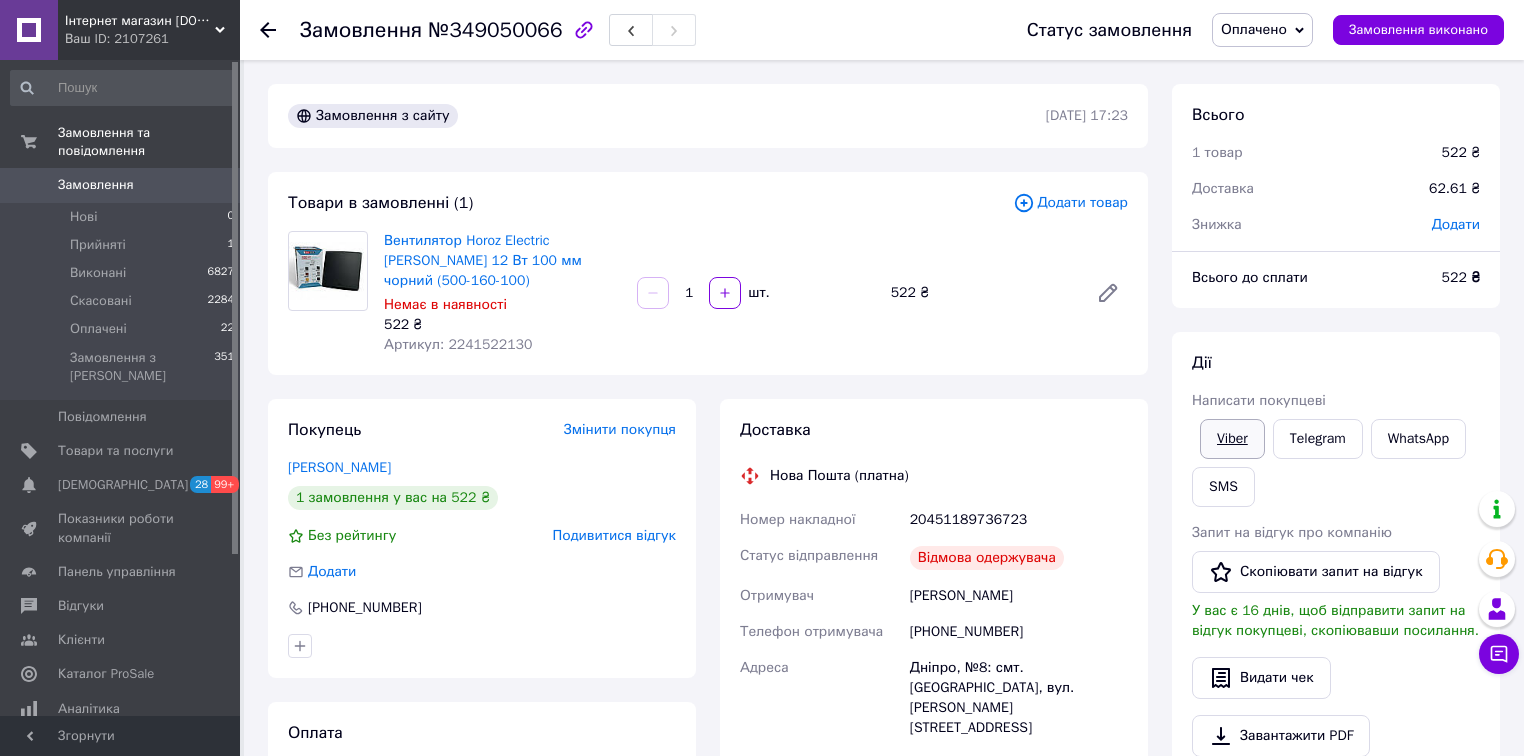 click on "Viber" at bounding box center (1232, 439) 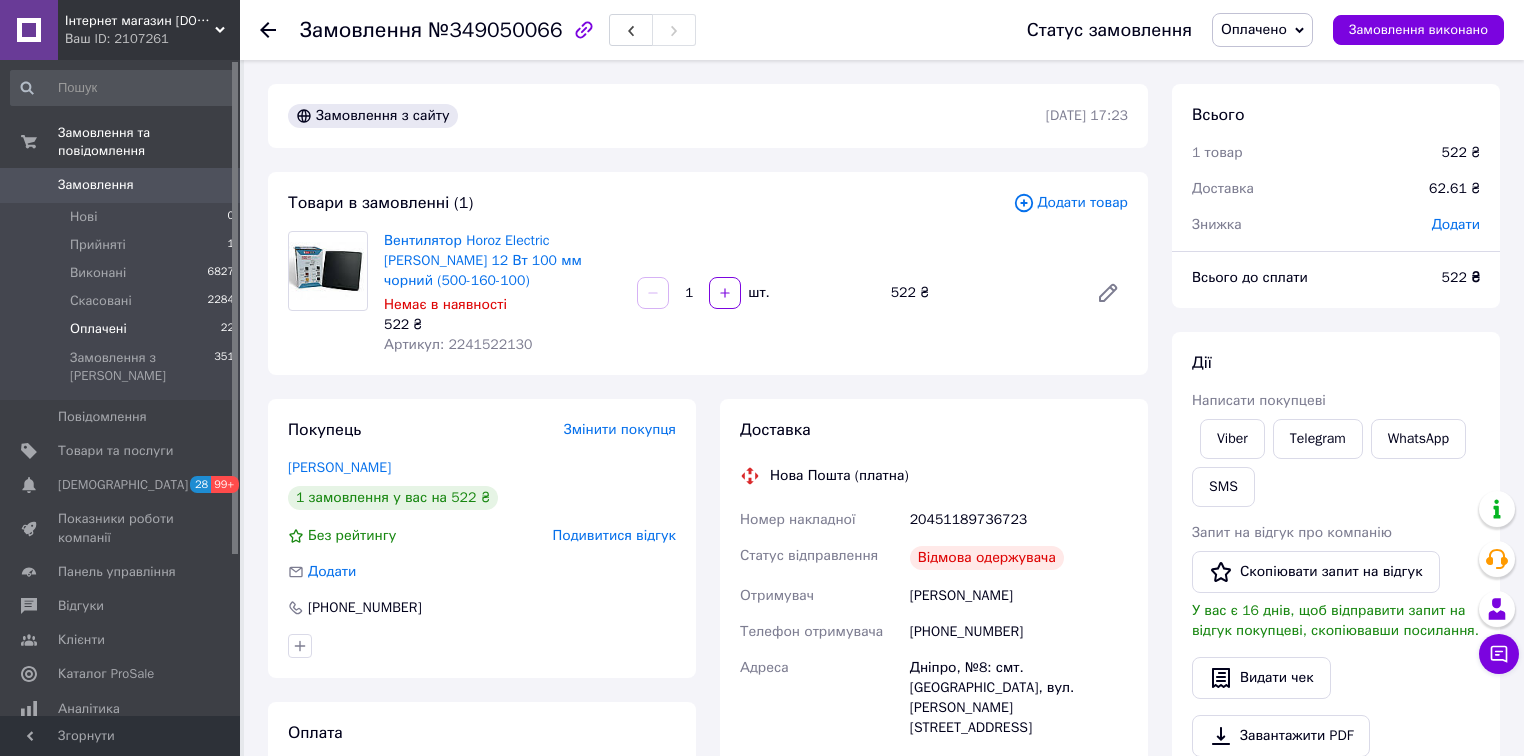 click on "Оплачені" at bounding box center (98, 329) 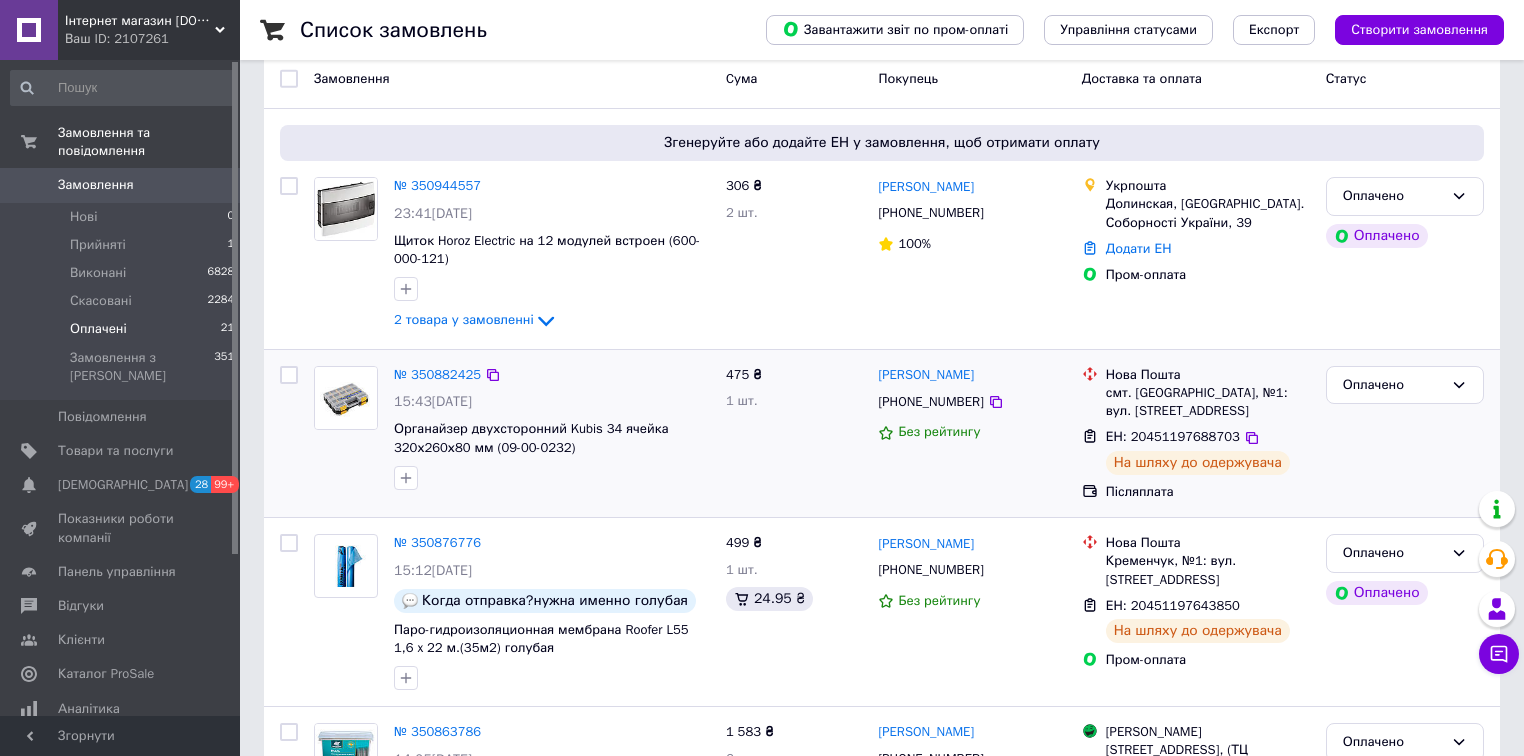 scroll, scrollTop: 160, scrollLeft: 0, axis: vertical 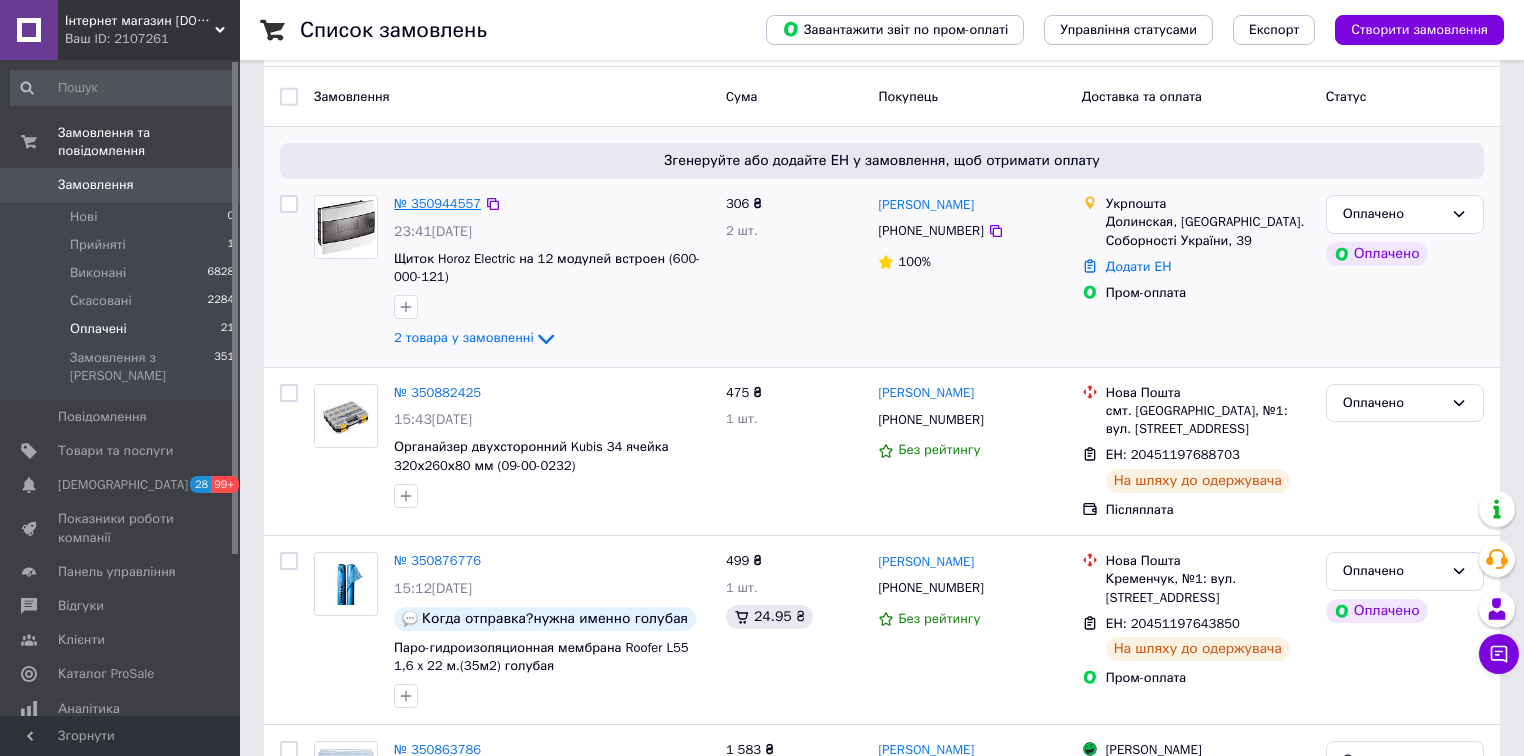 click on "№ 350944557" at bounding box center [437, 203] 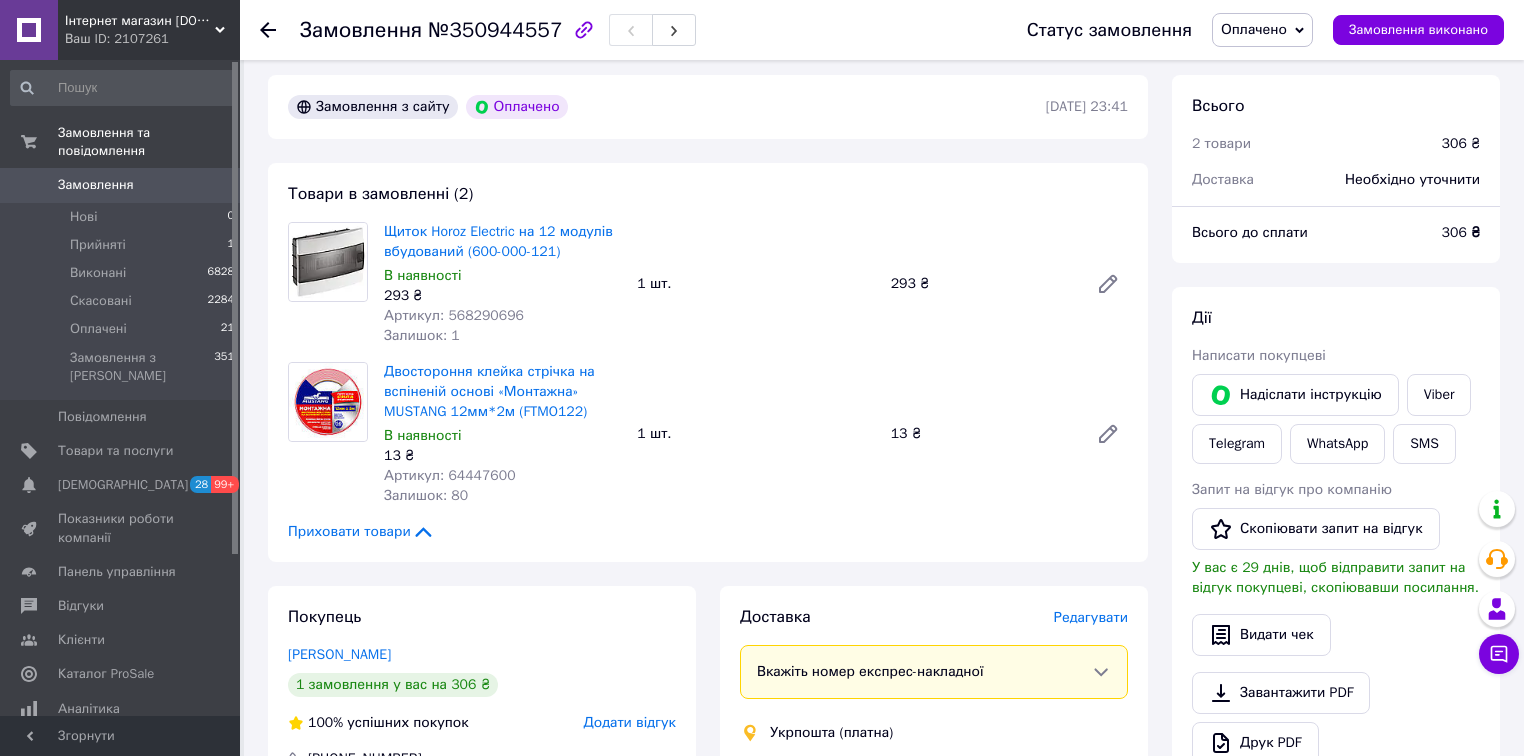 scroll, scrollTop: 560, scrollLeft: 0, axis: vertical 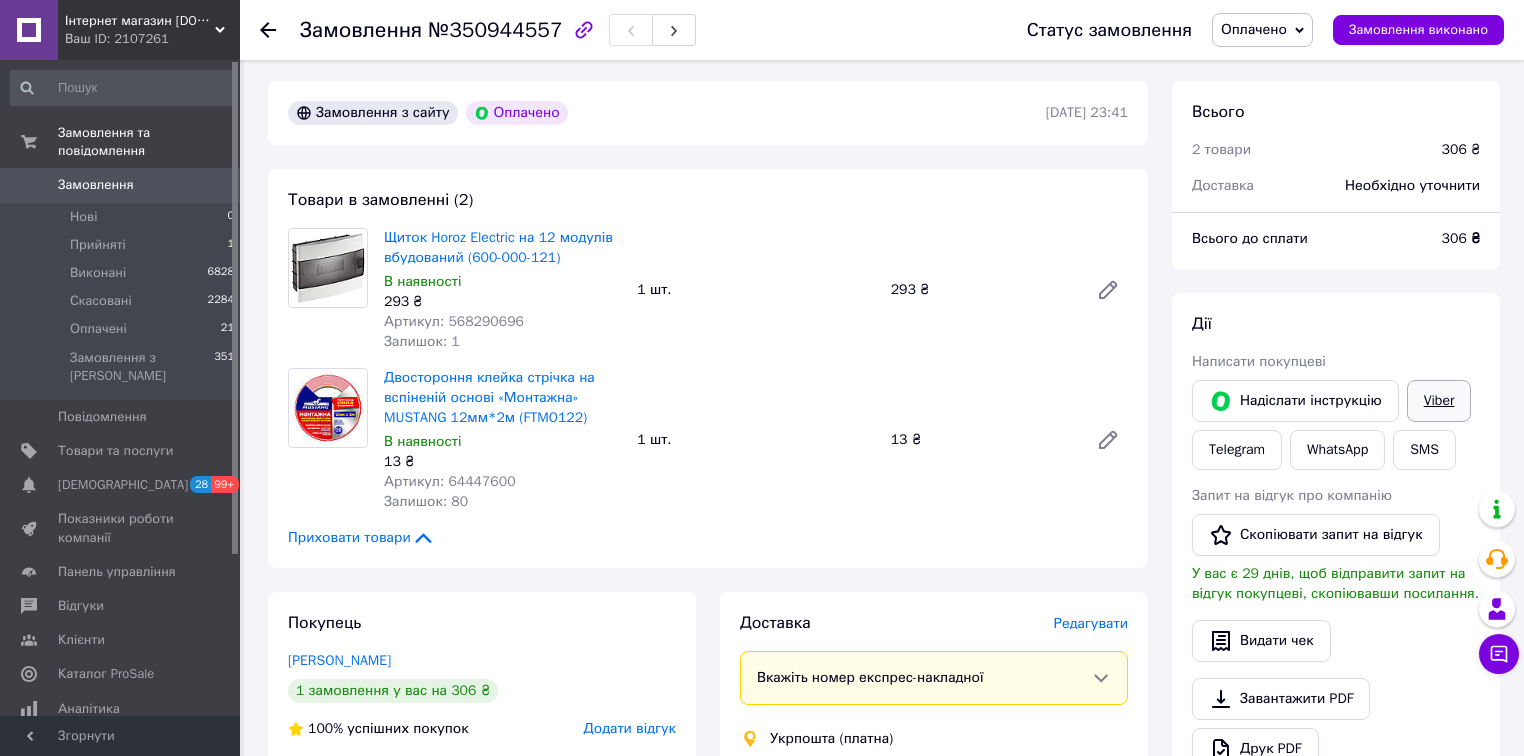 click on "Viber" at bounding box center (1439, 401) 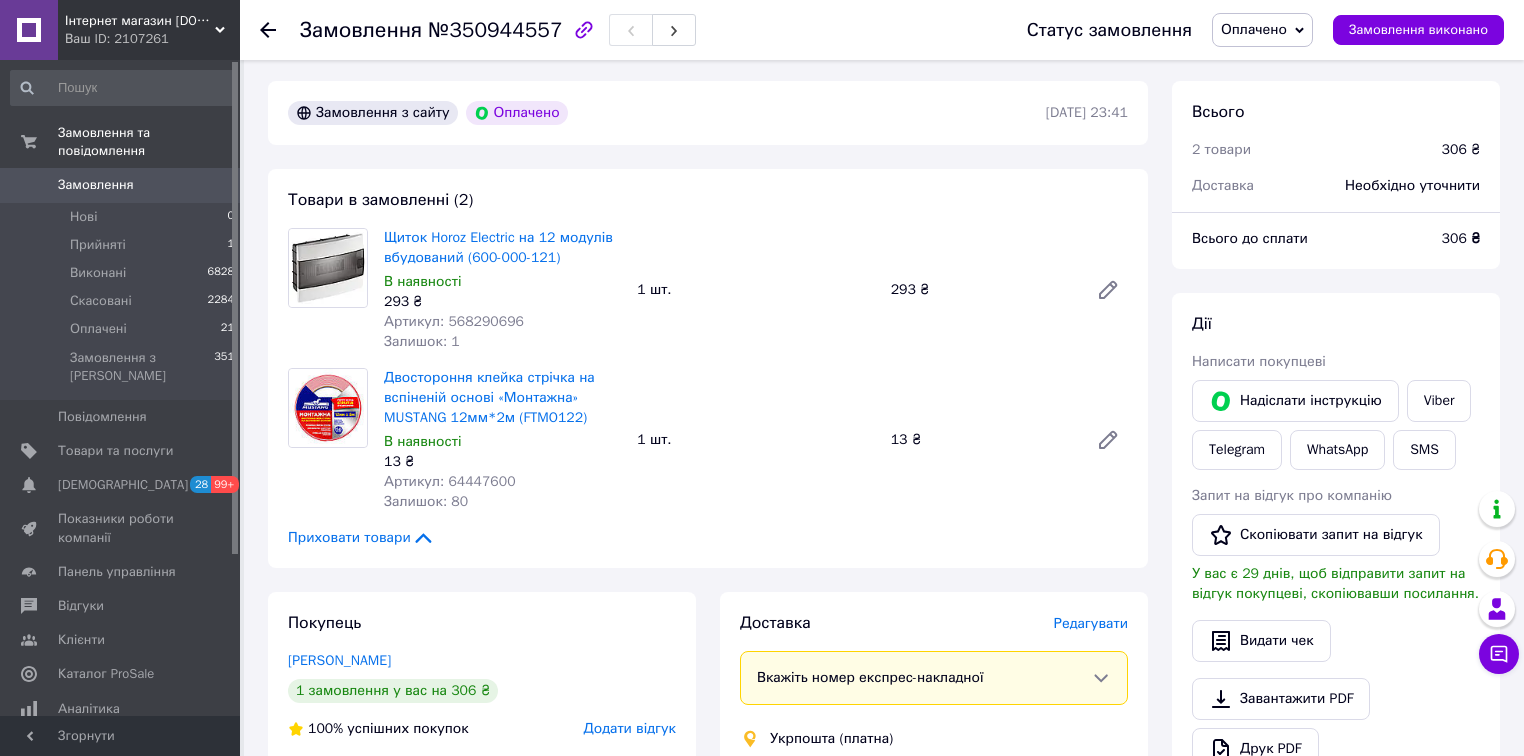 click on "№350944557" at bounding box center [495, 30] 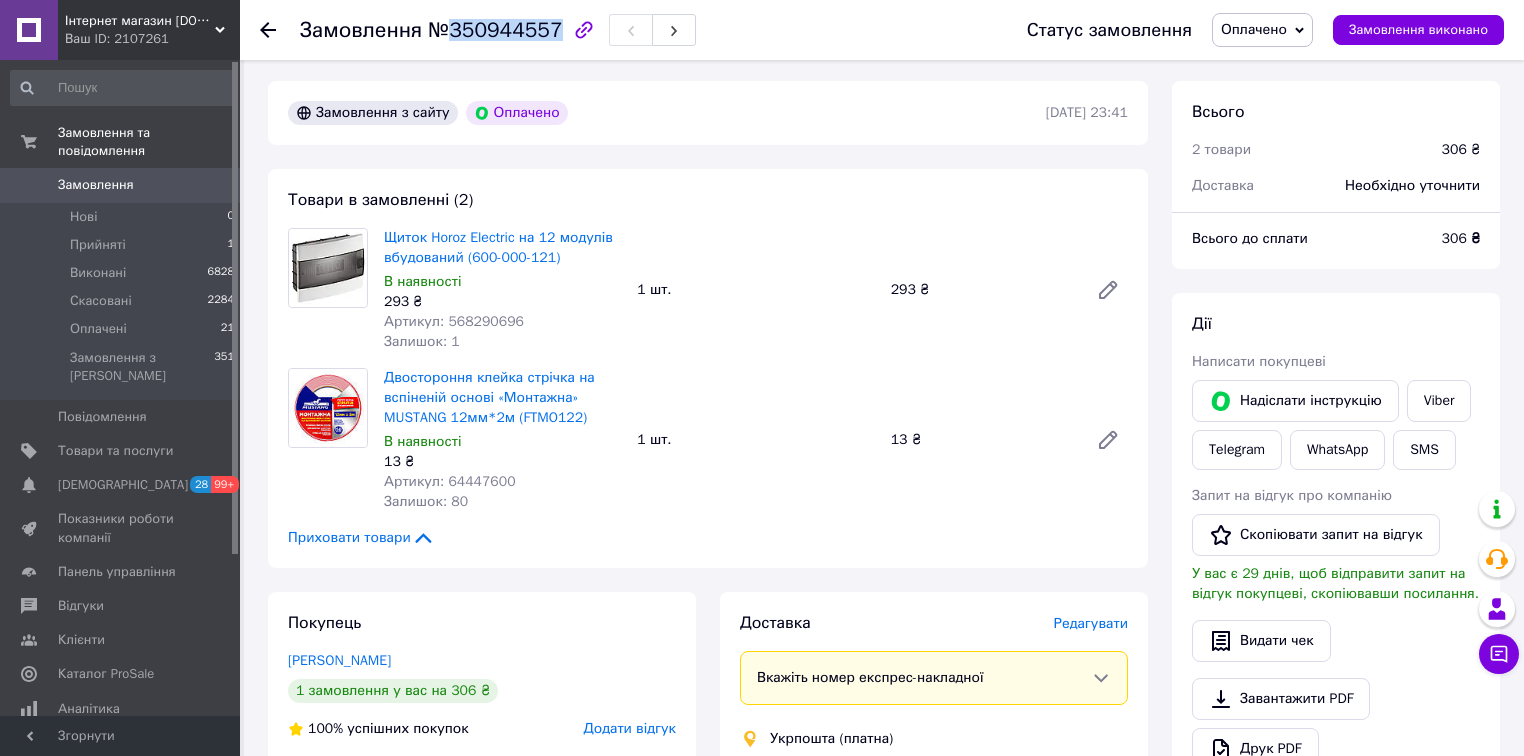 click on "№350944557" at bounding box center [495, 30] 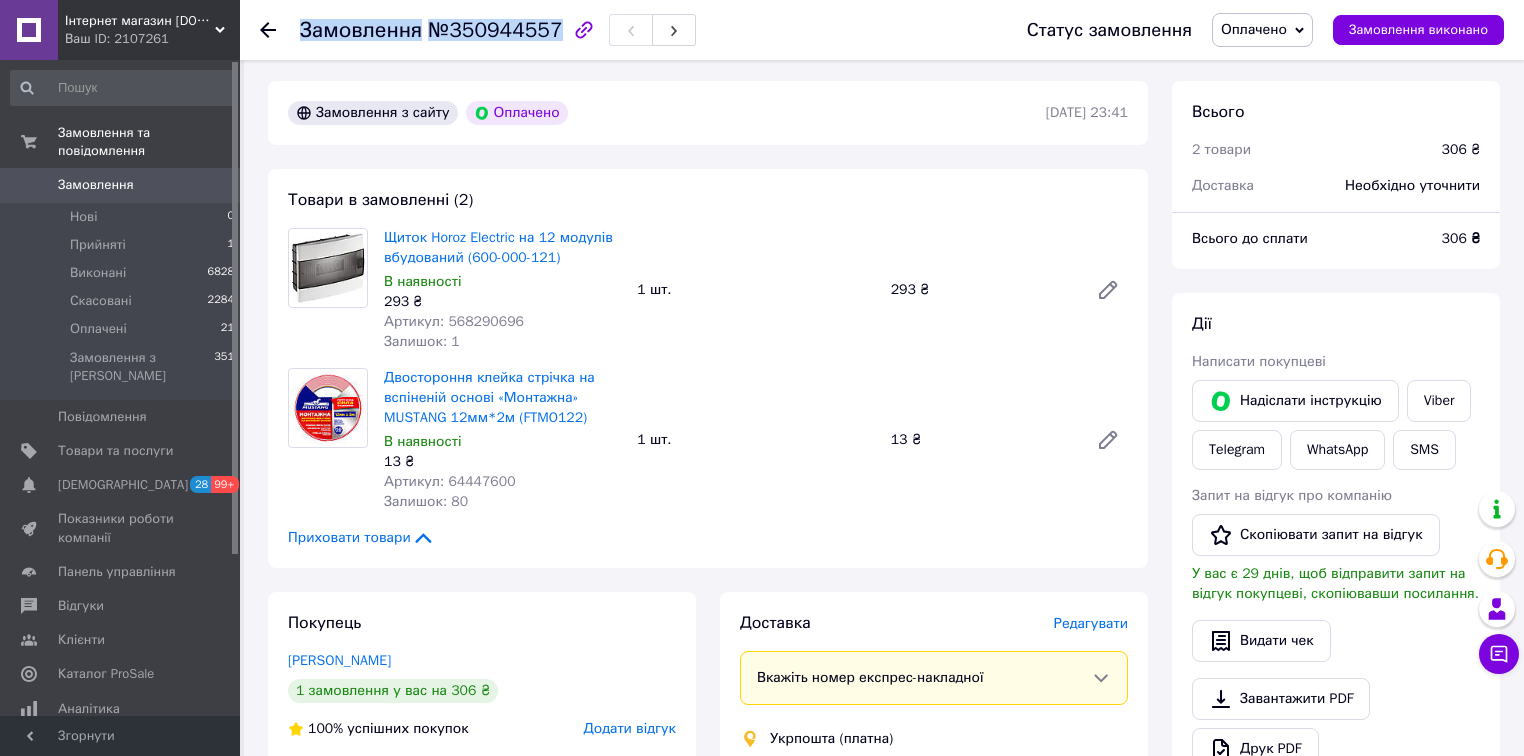 click on "№350944557" at bounding box center [495, 30] 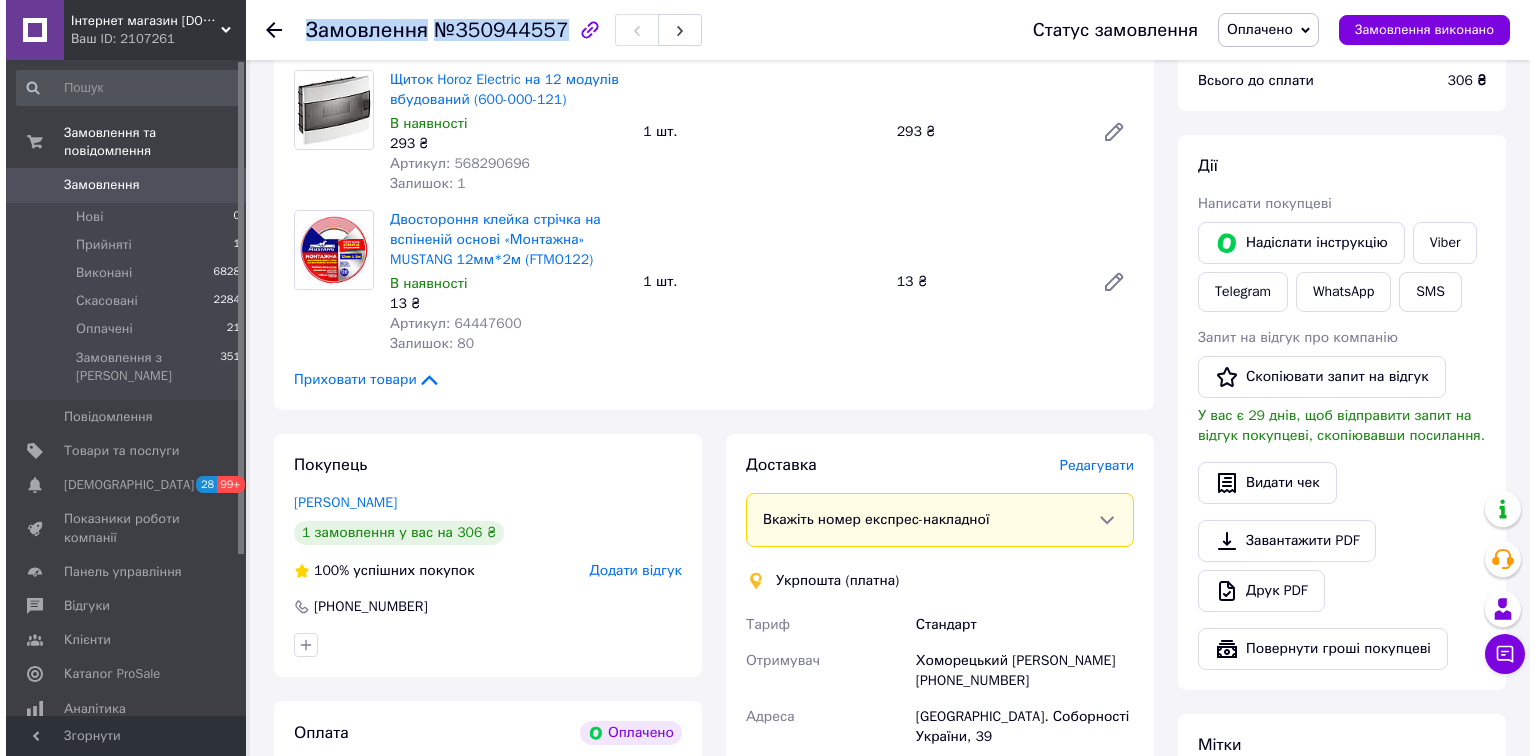scroll, scrollTop: 720, scrollLeft: 0, axis: vertical 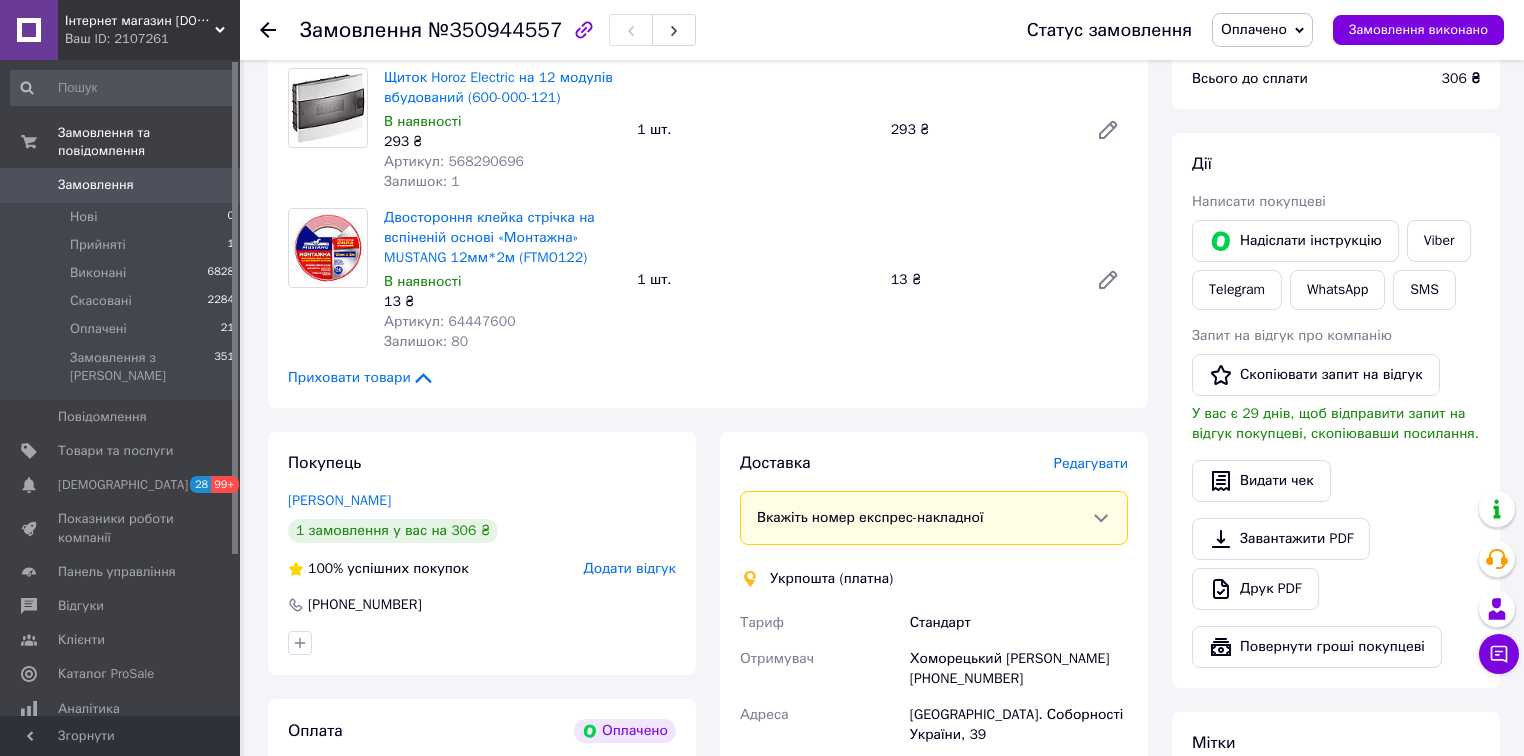 click on "Редагувати" at bounding box center [1091, 463] 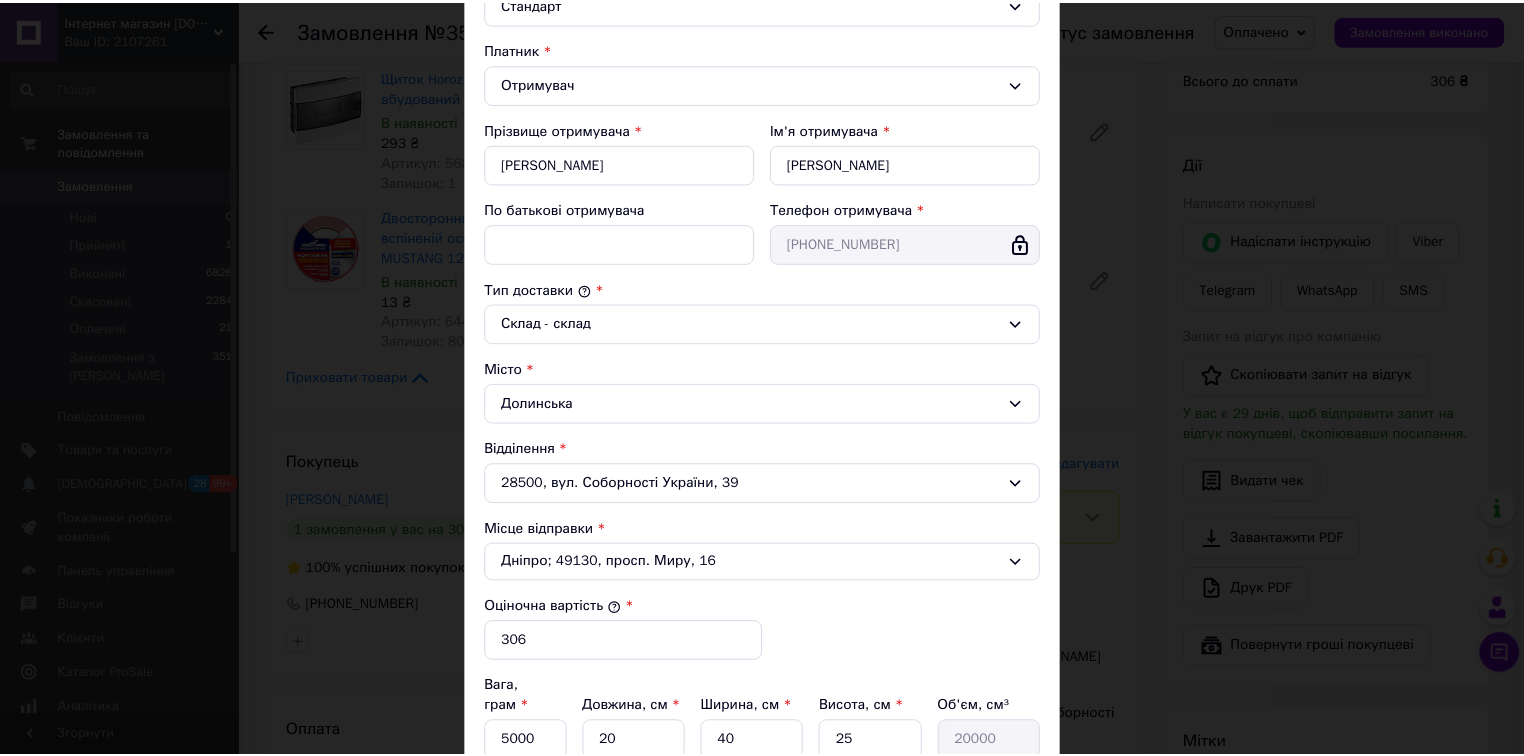 scroll, scrollTop: 480, scrollLeft: 0, axis: vertical 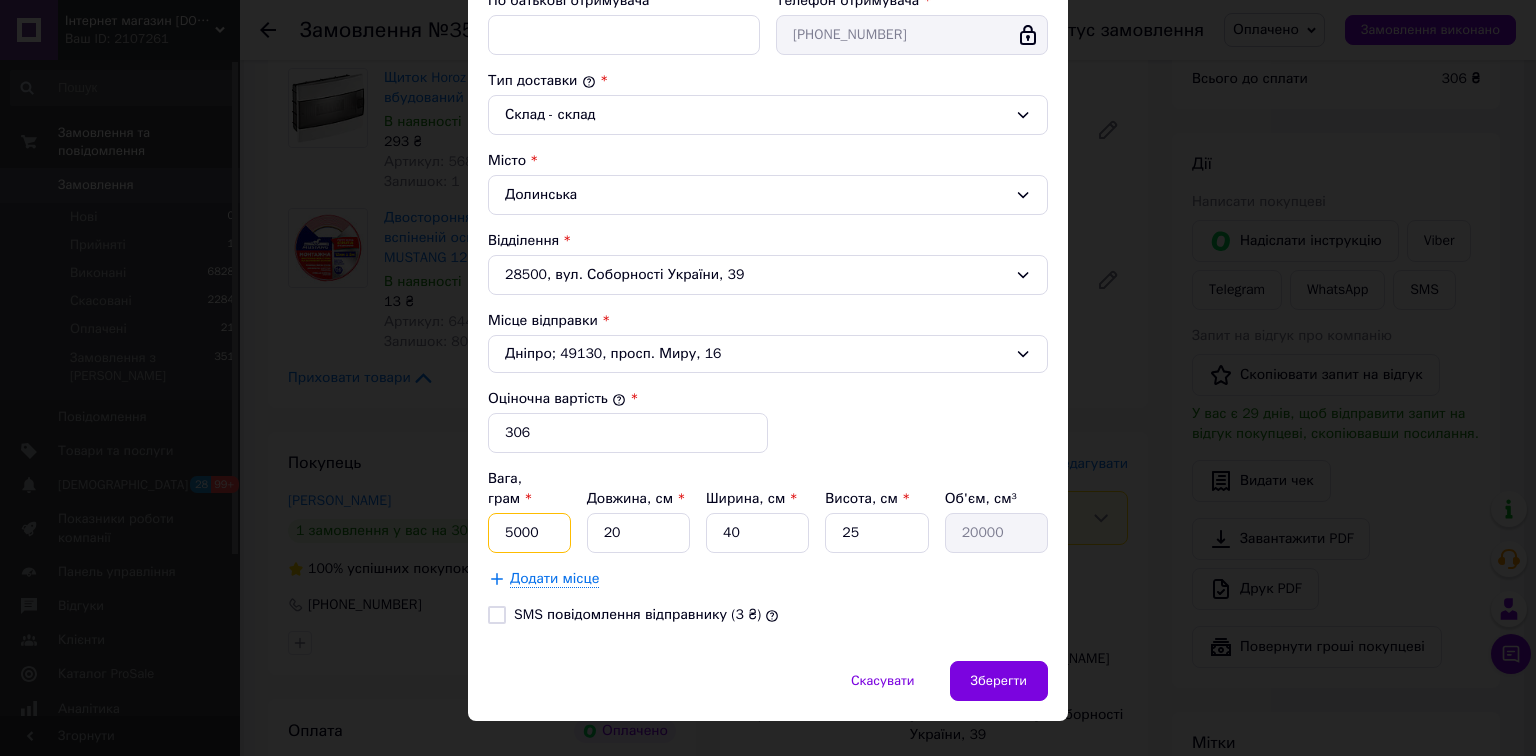 click on "5000" at bounding box center (529, 533) 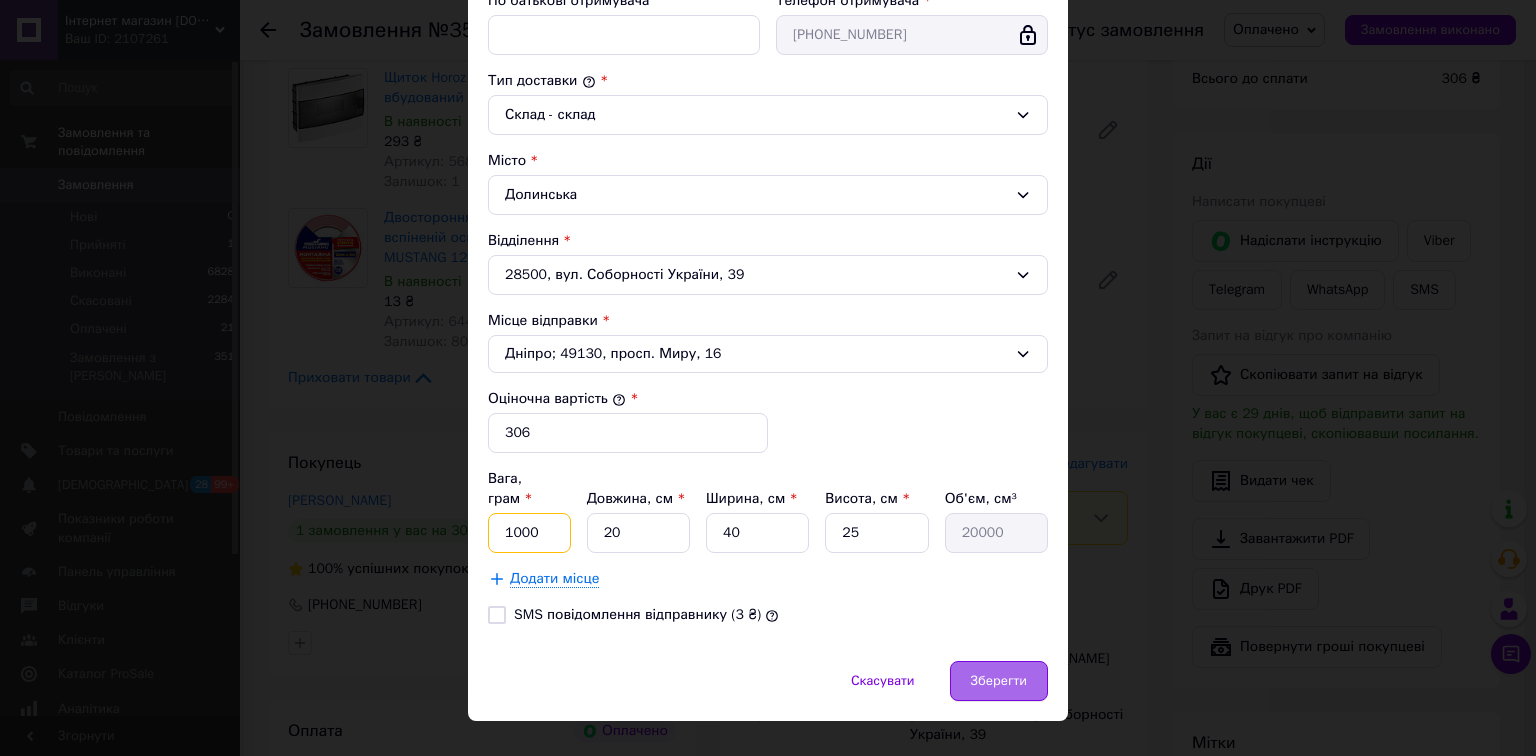 type on "1000" 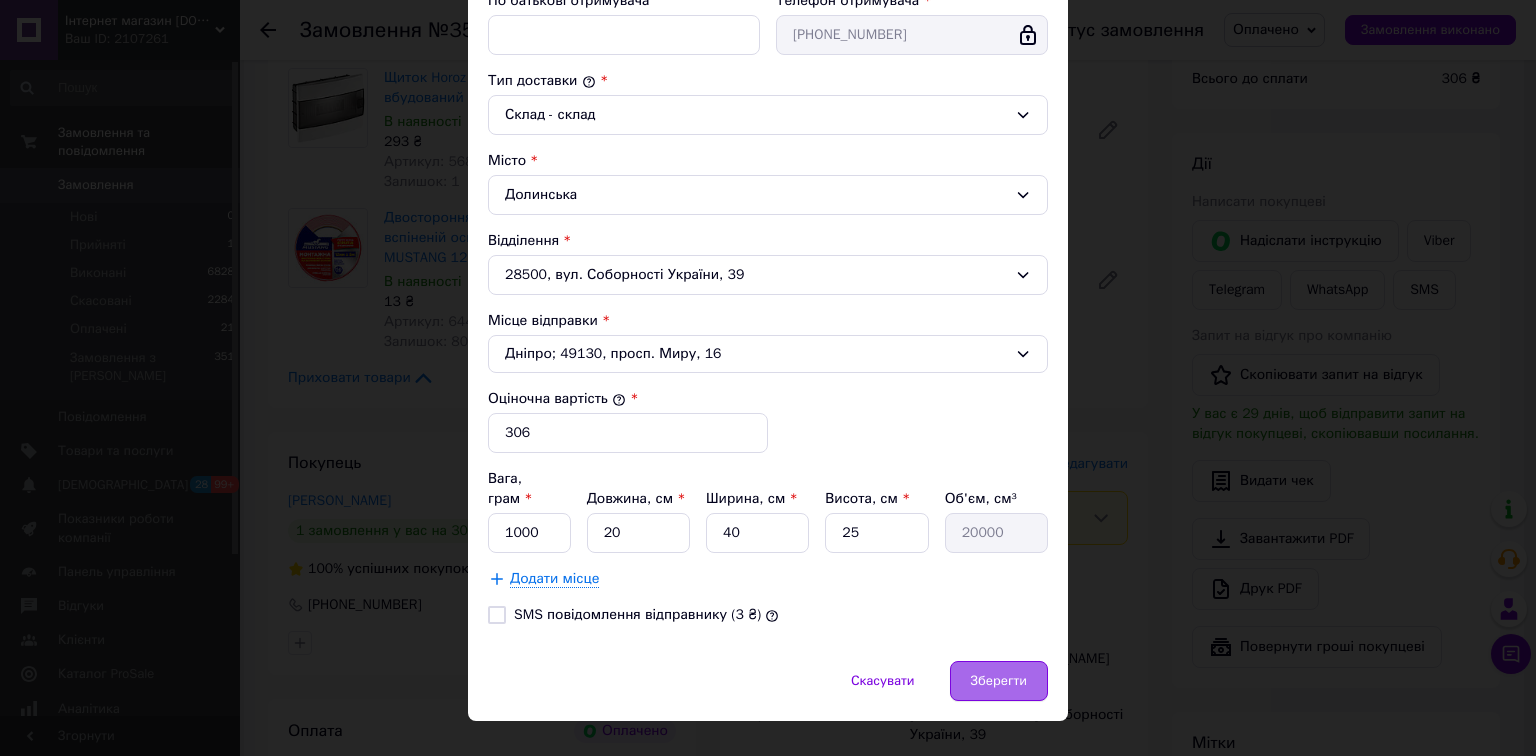 click on "Зберегти" at bounding box center (999, 681) 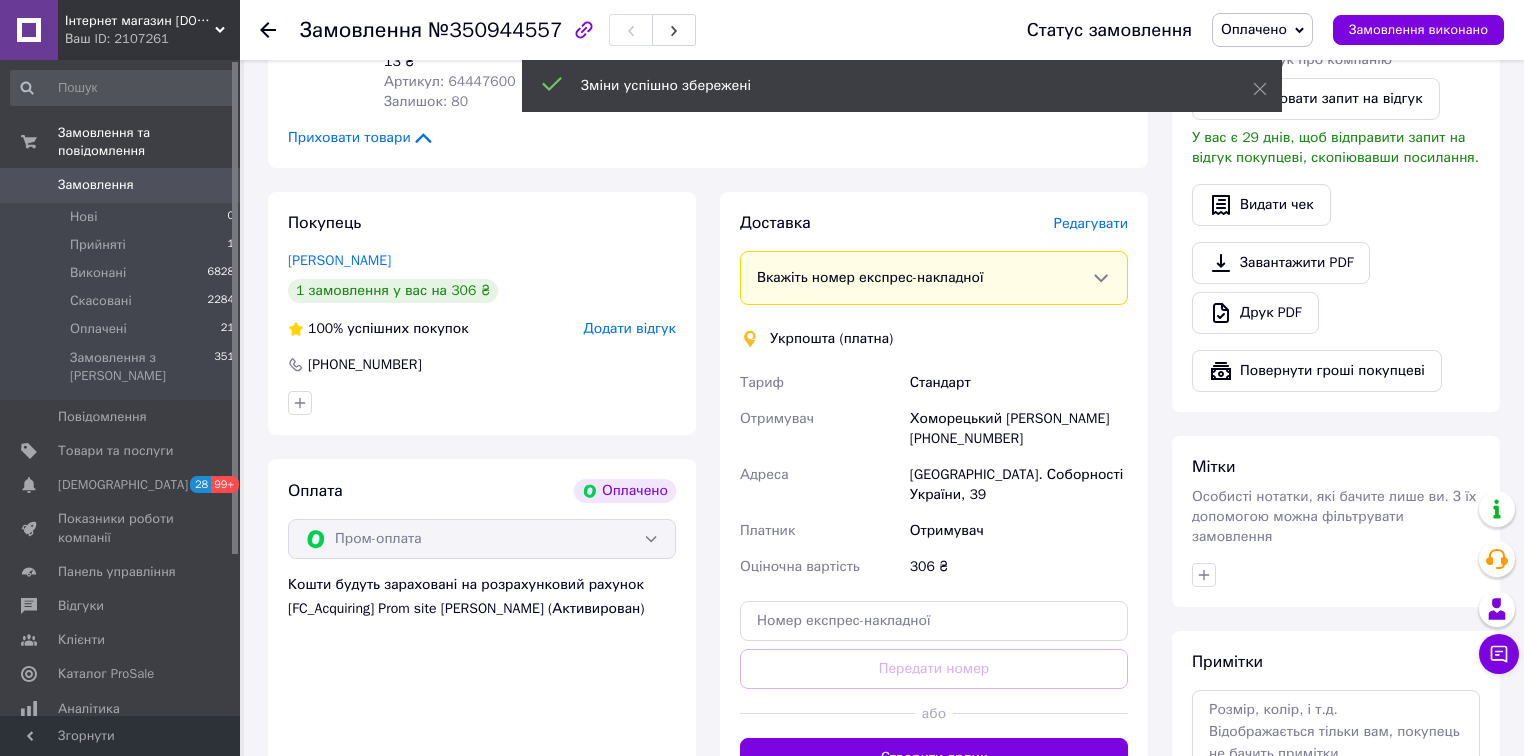 scroll, scrollTop: 1120, scrollLeft: 0, axis: vertical 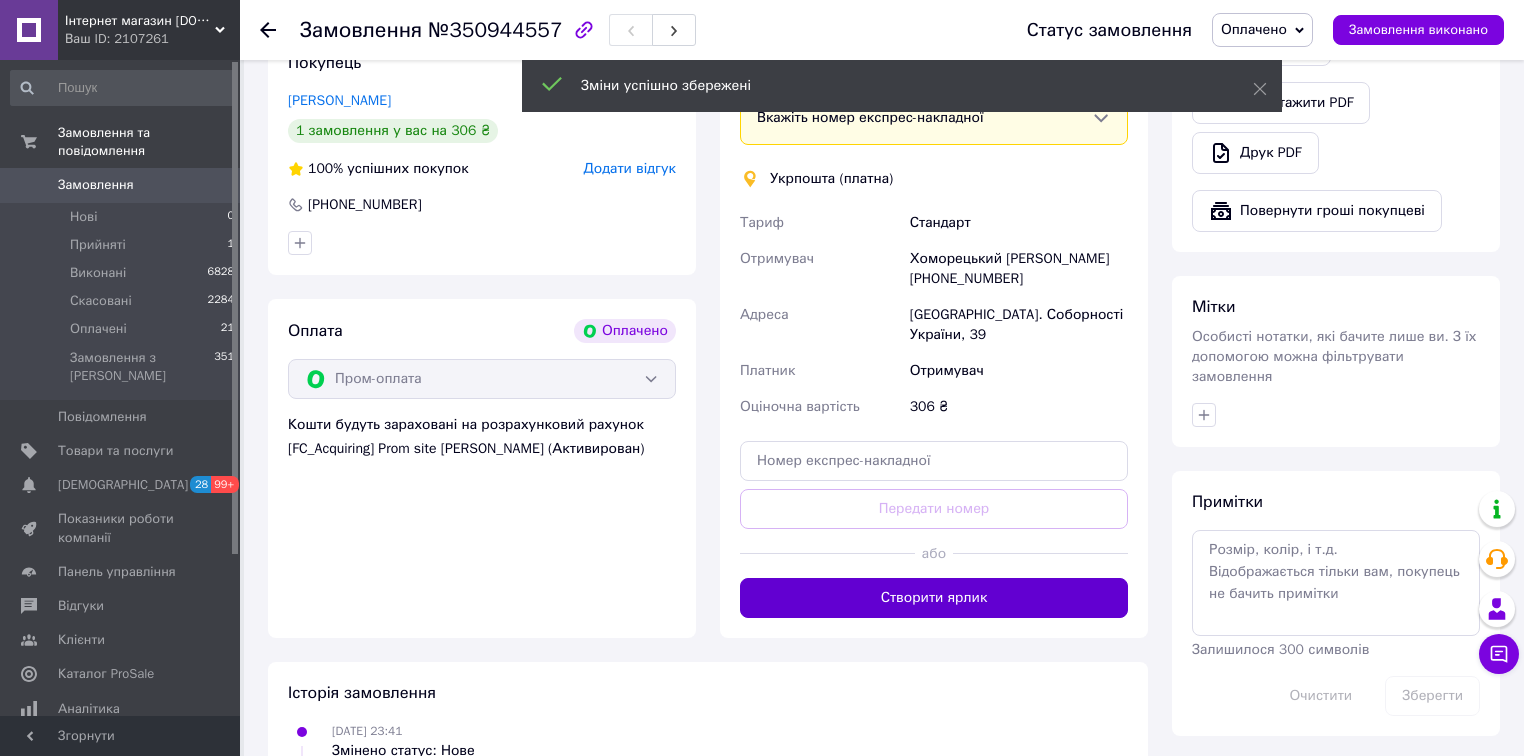 click on "Створити ярлик" at bounding box center (934, 598) 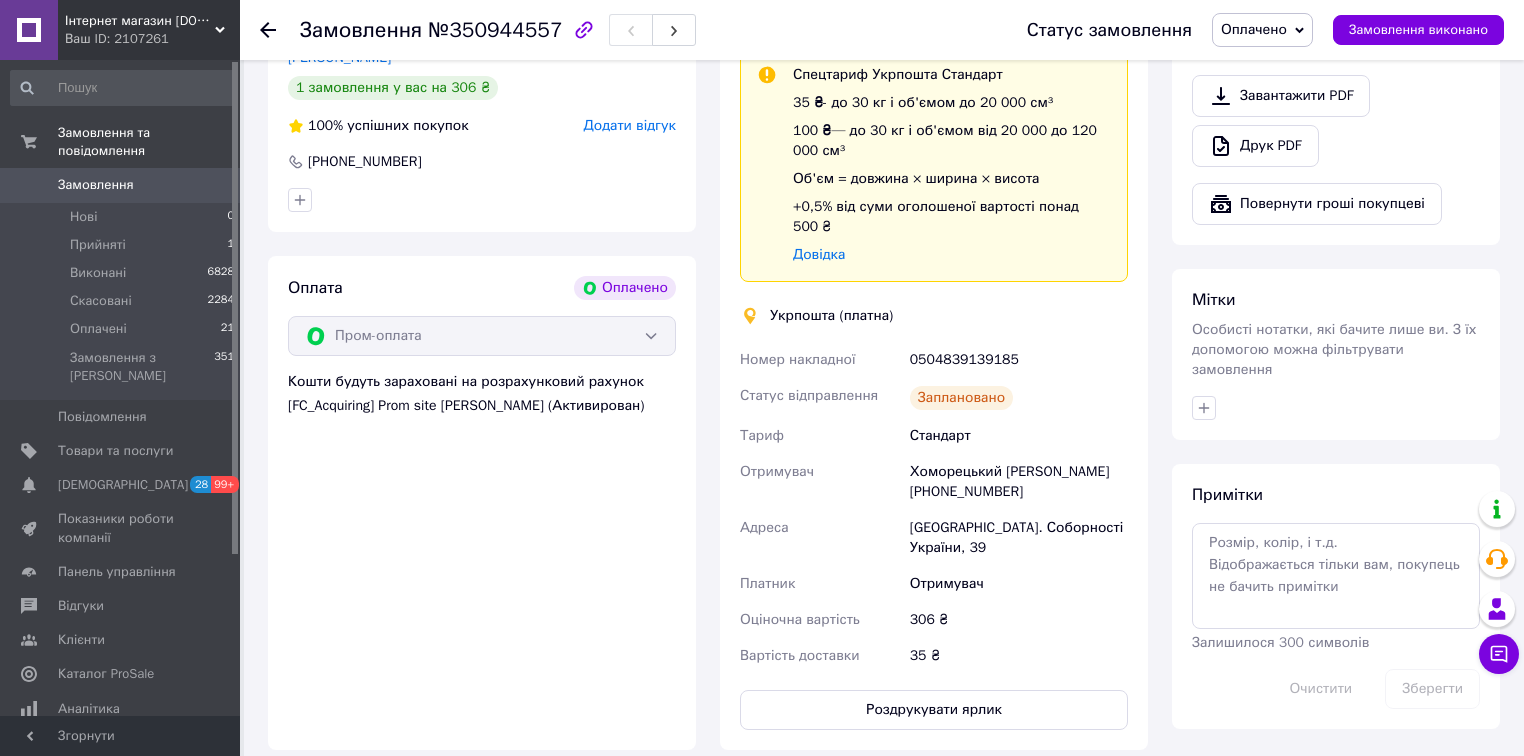 scroll, scrollTop: 1280, scrollLeft: 0, axis: vertical 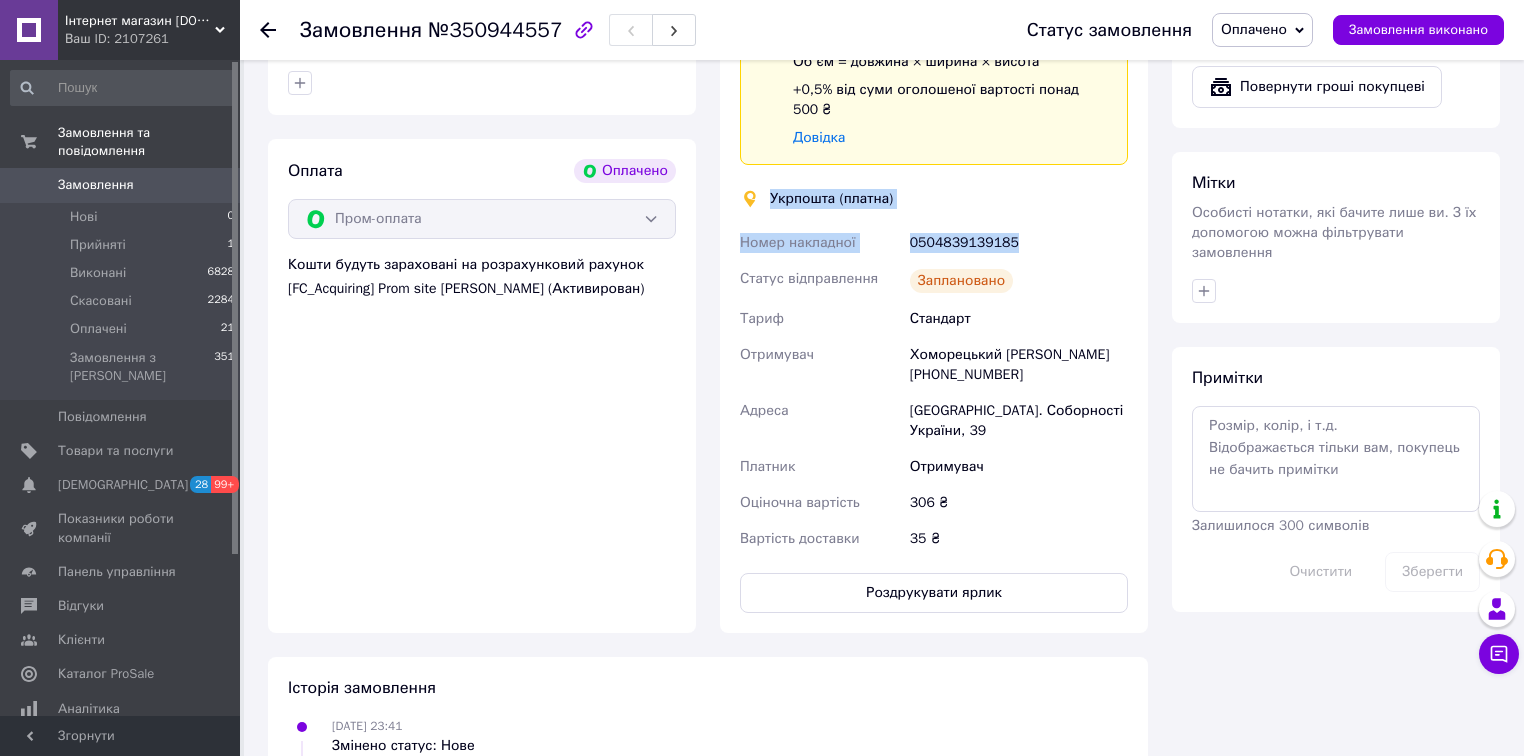 drag, startPoint x: 1043, startPoint y: 227, endPoint x: 772, endPoint y: 186, distance: 274.08392 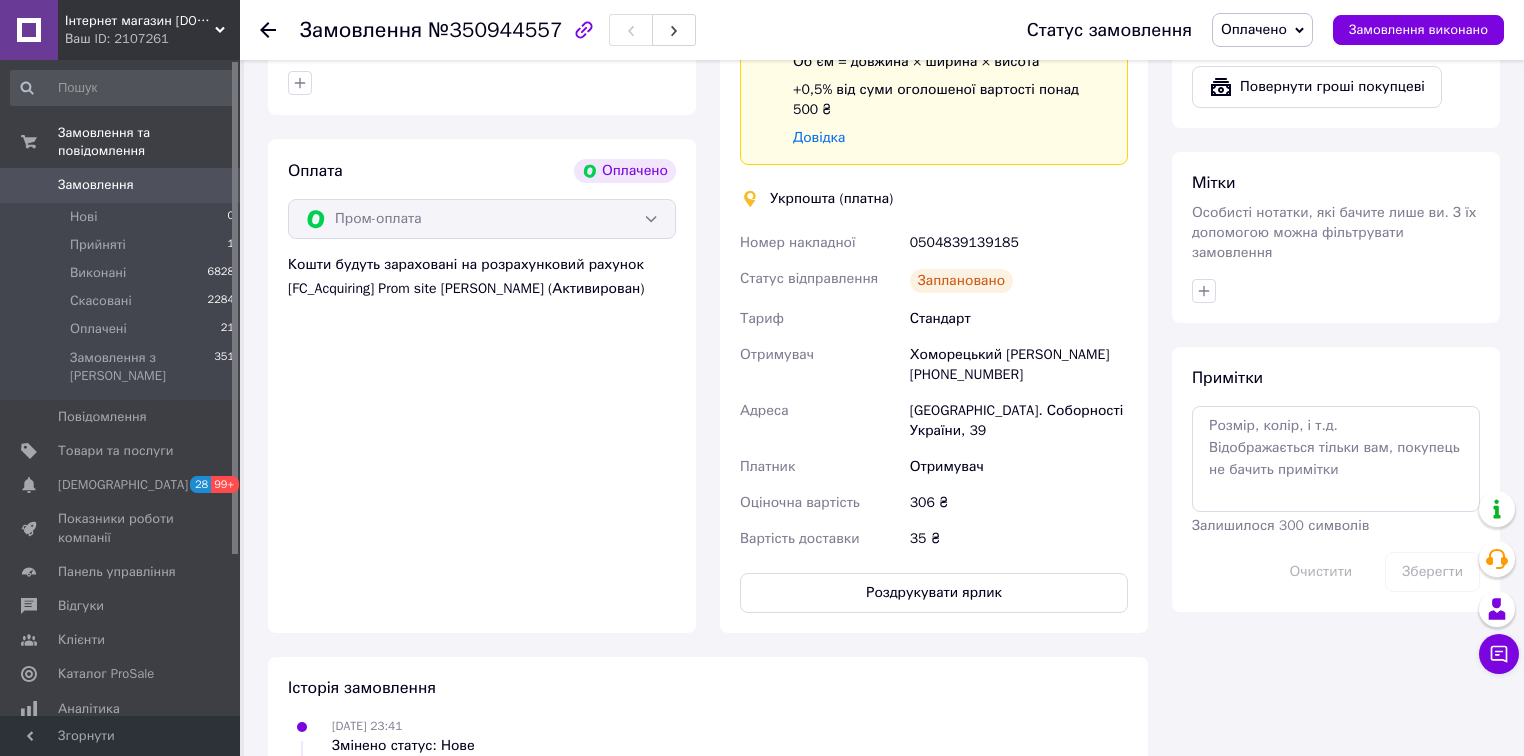 click on "Заплановано" at bounding box center (1019, 281) 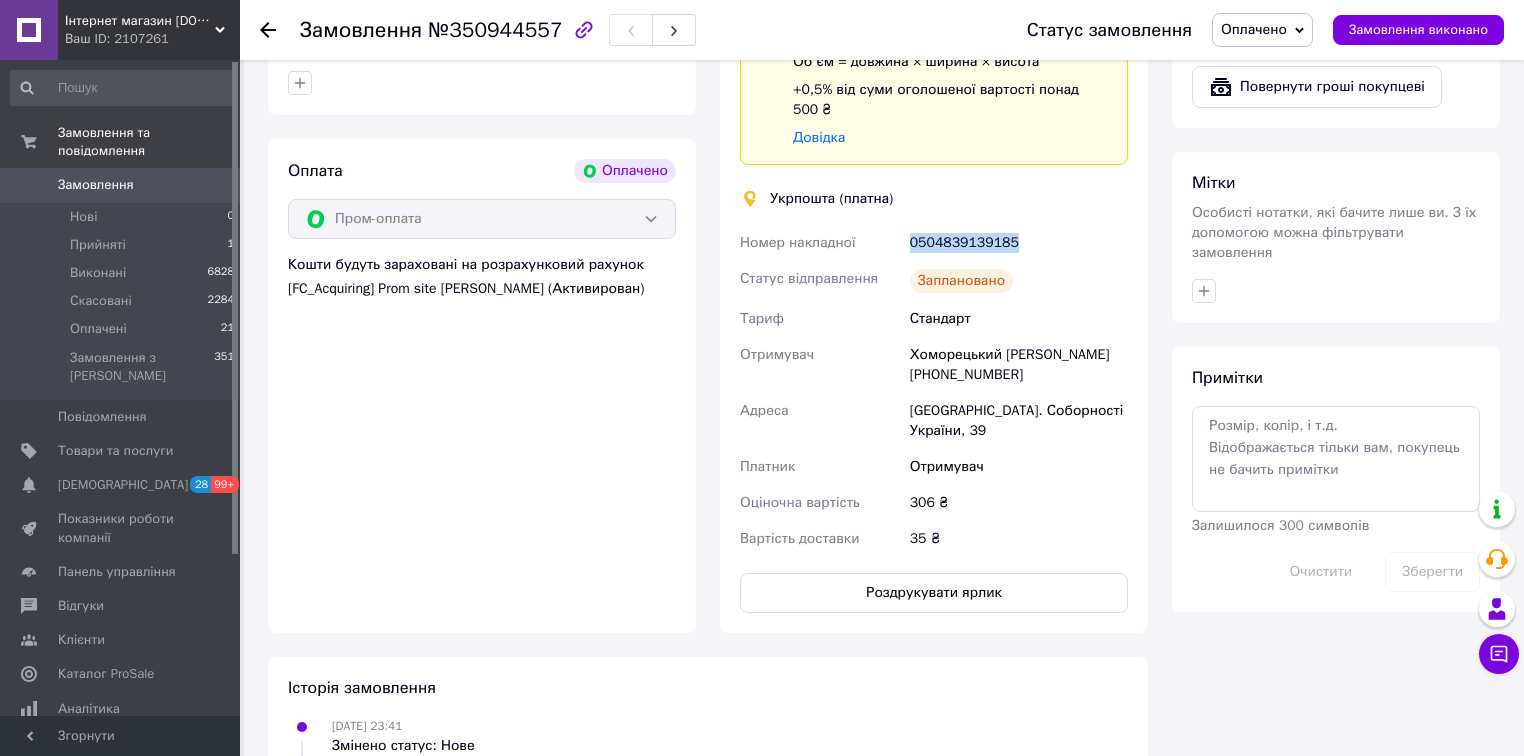 drag, startPoint x: 940, startPoint y: 210, endPoint x: 912, endPoint y: 232, distance: 35.608986 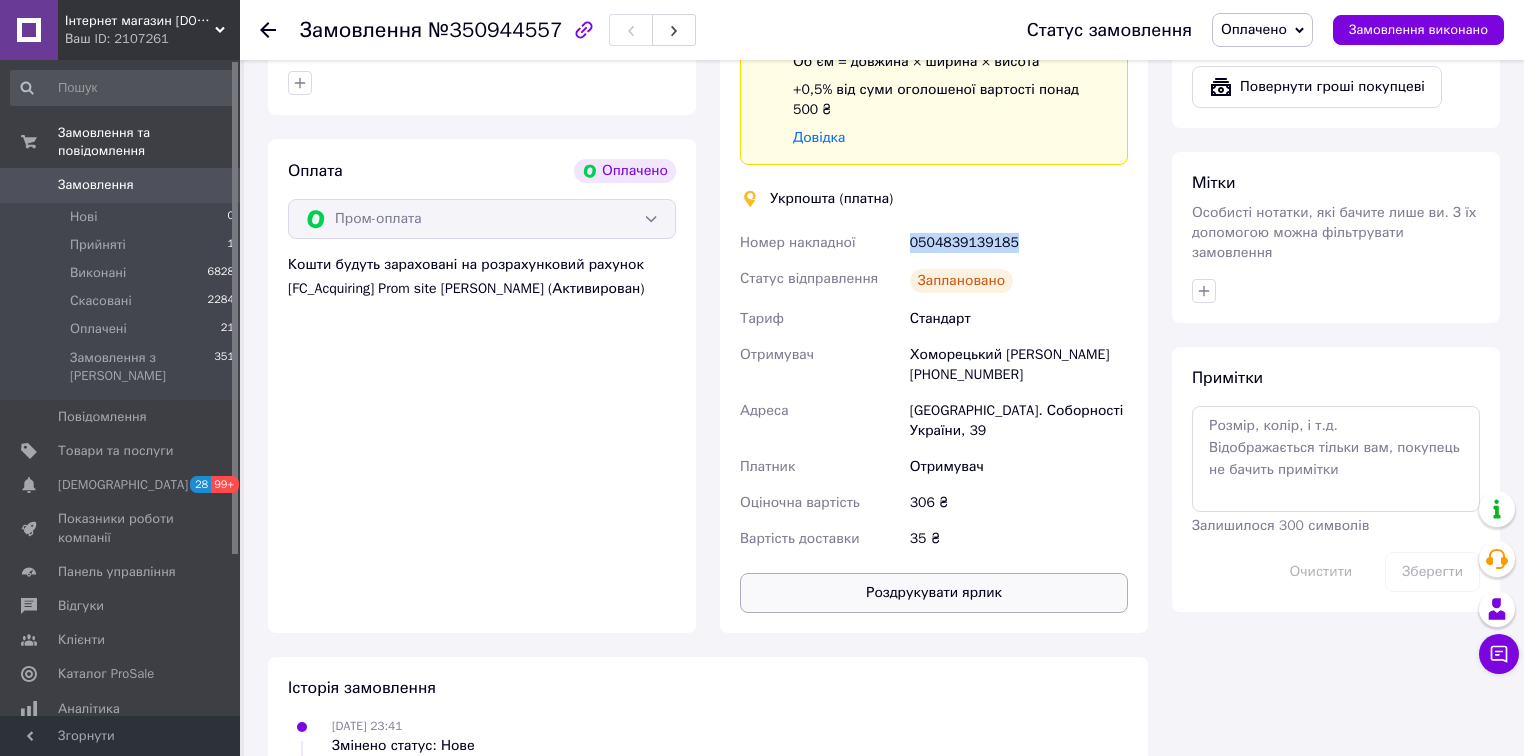 click on "Роздрукувати ярлик" at bounding box center (934, 593) 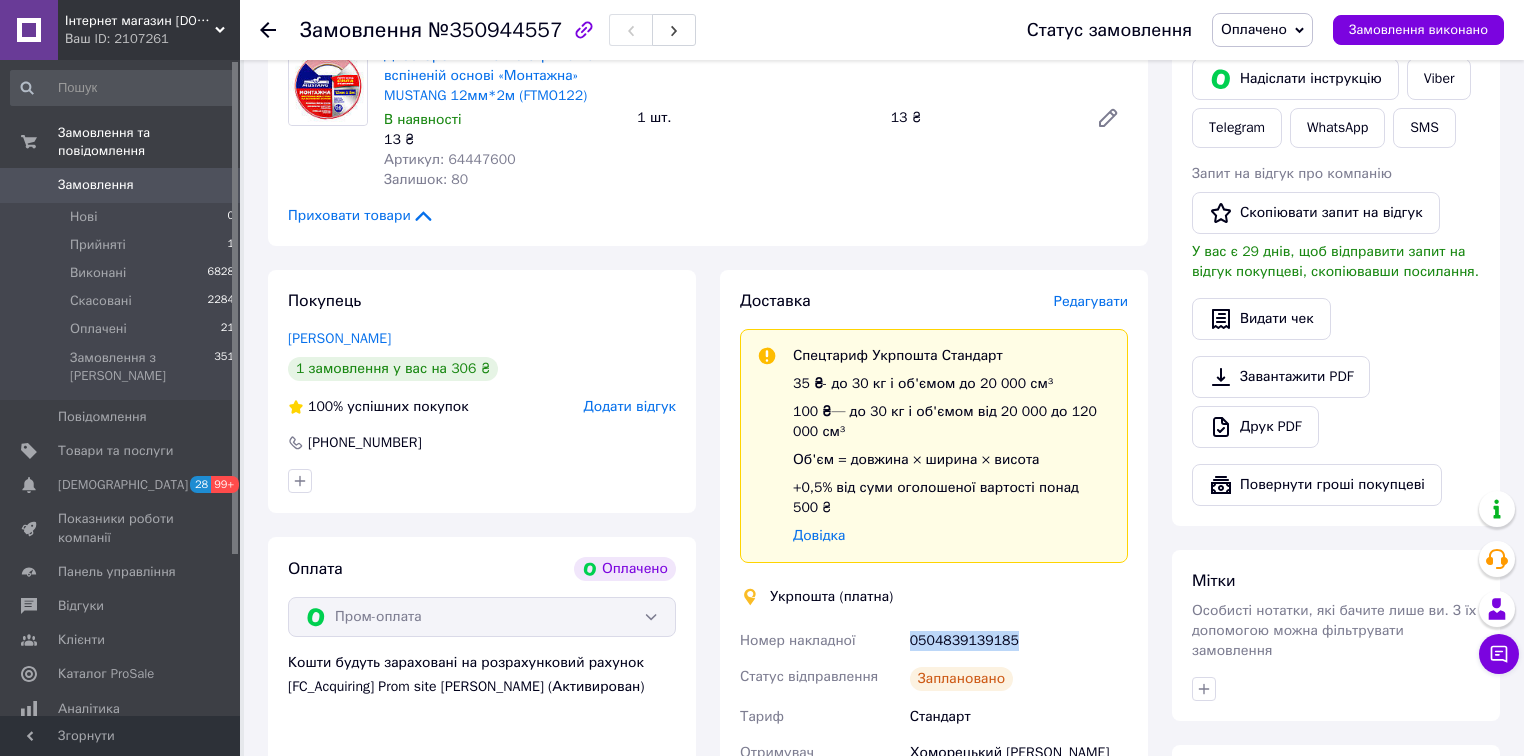 scroll, scrollTop: 880, scrollLeft: 0, axis: vertical 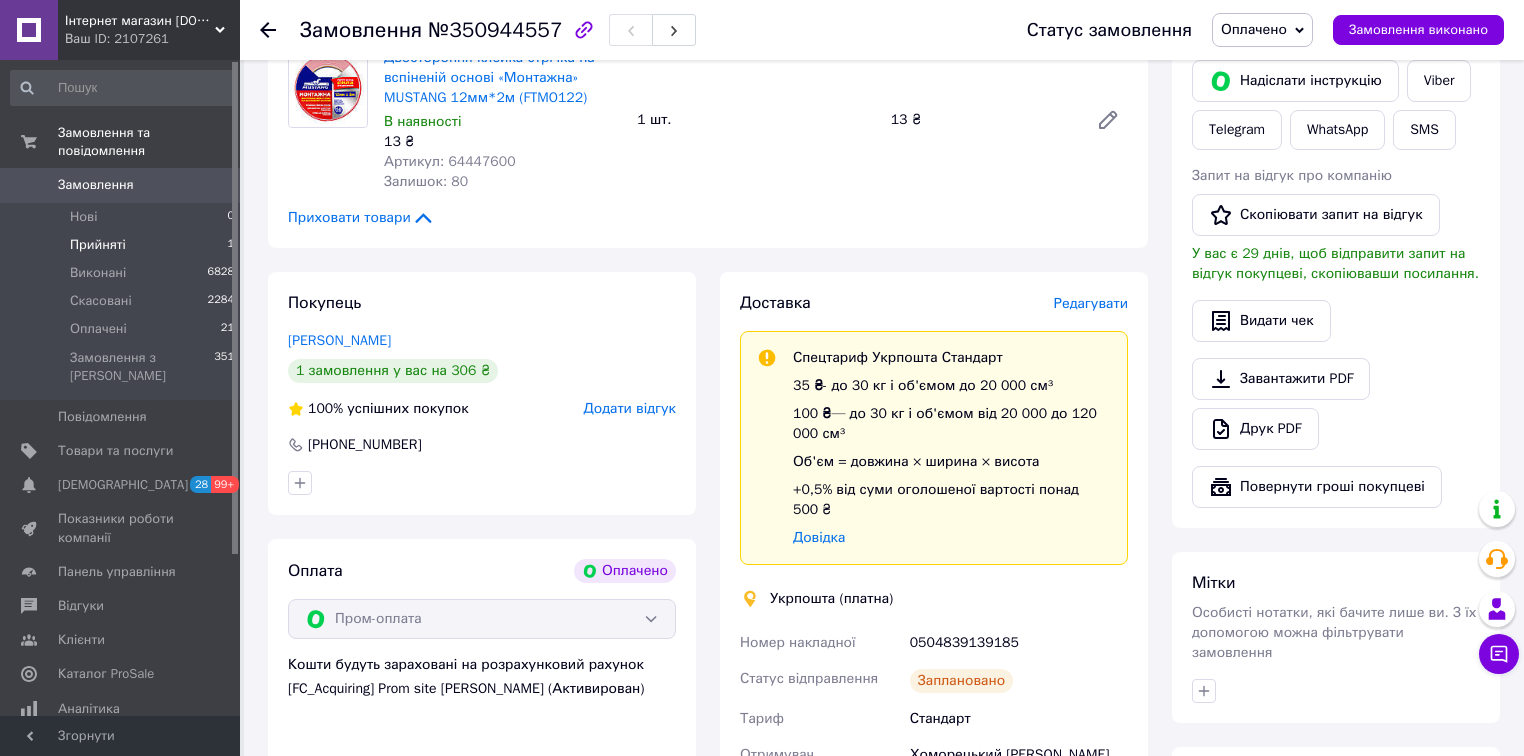 click on "Прийняті" at bounding box center (98, 245) 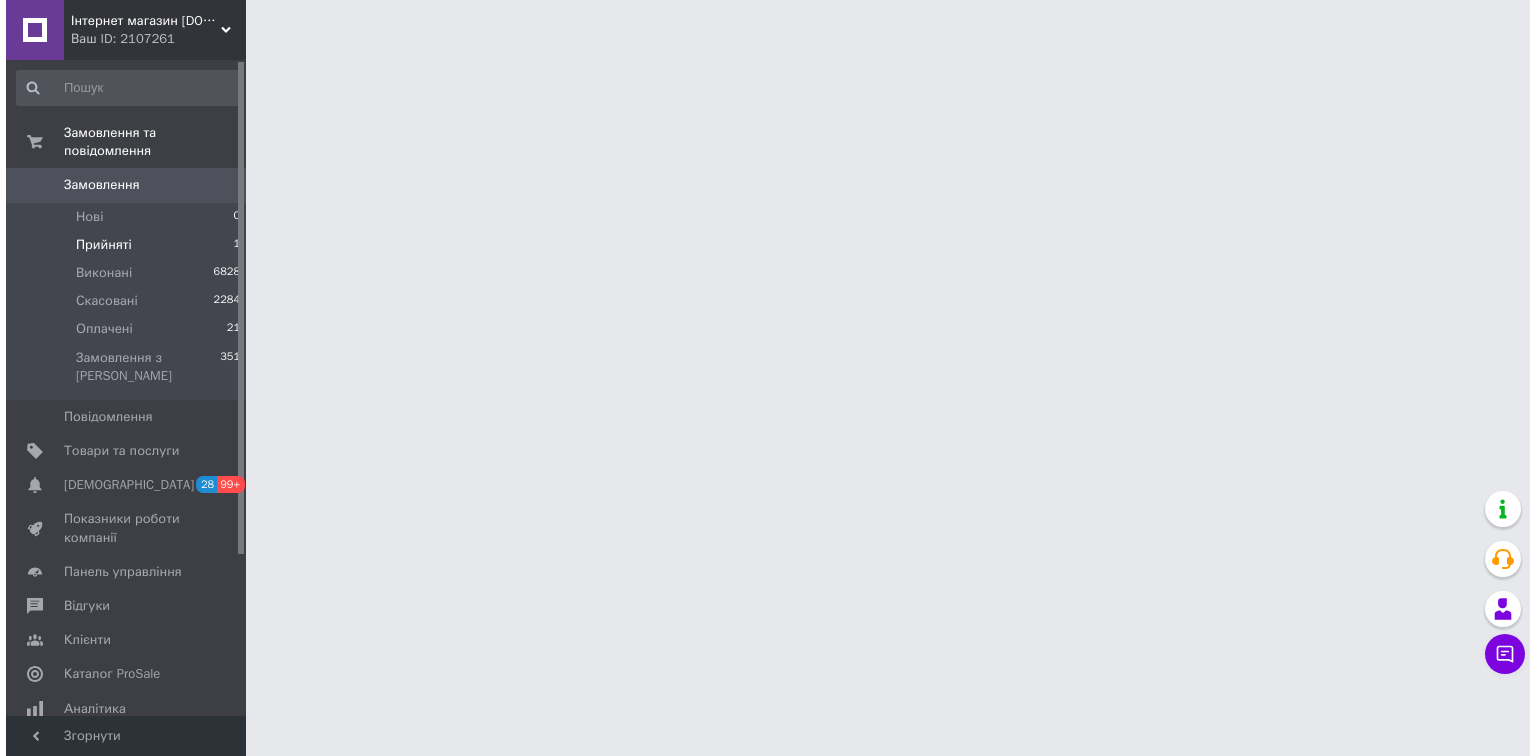 scroll, scrollTop: 0, scrollLeft: 0, axis: both 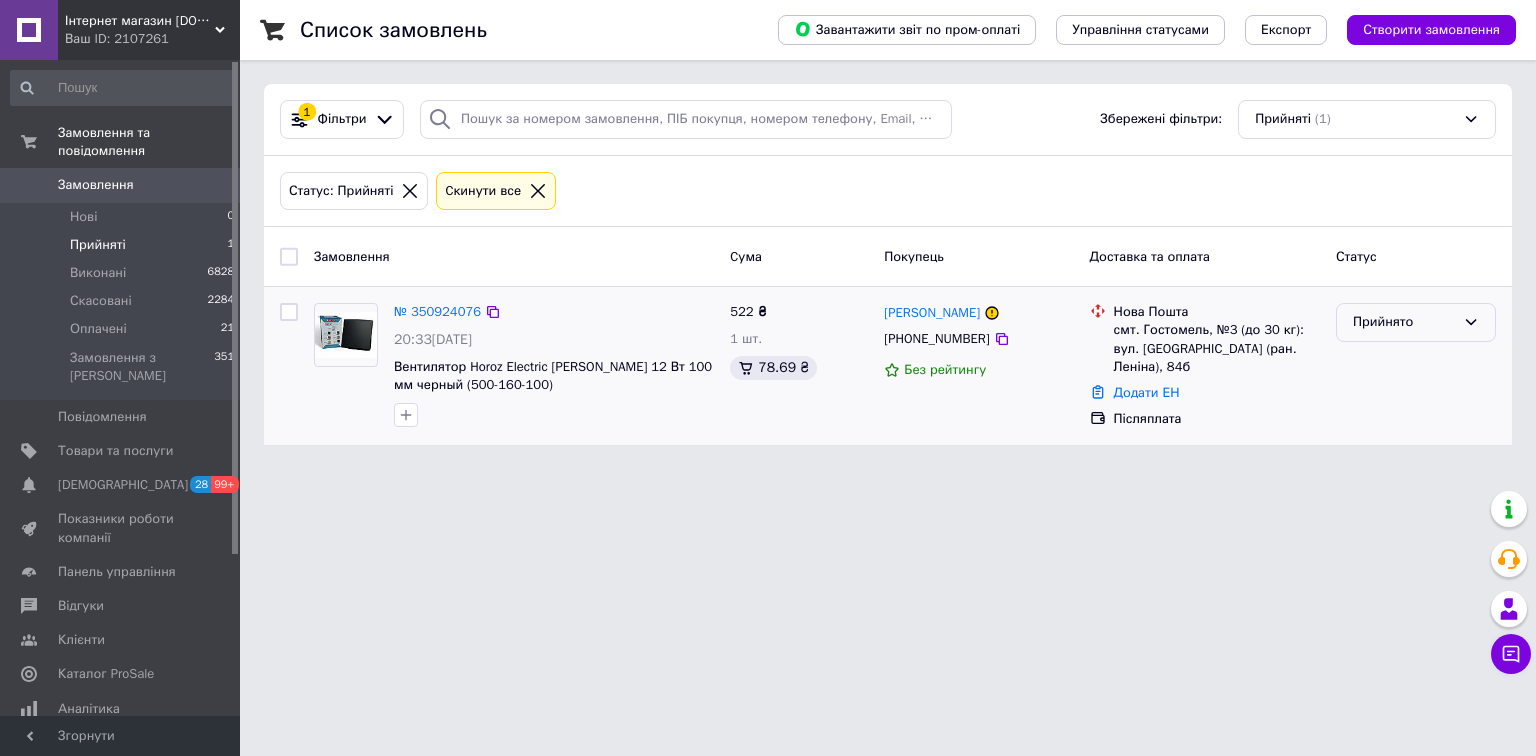click on "Прийнято" at bounding box center [1404, 322] 